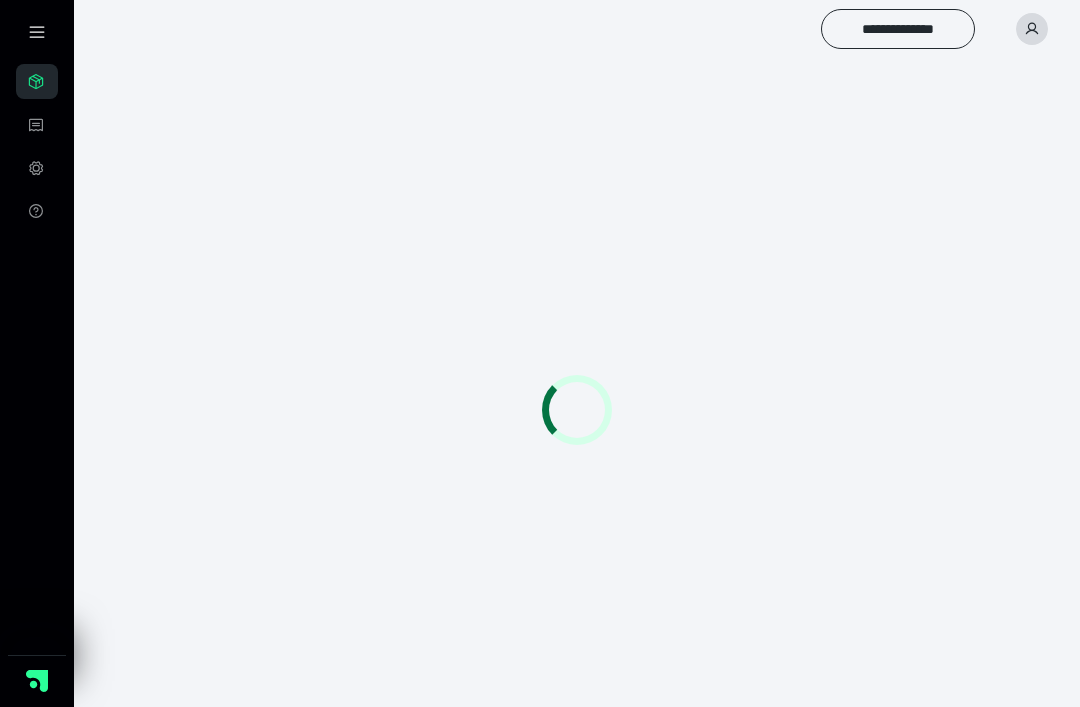 scroll, scrollTop: 0, scrollLeft: 0, axis: both 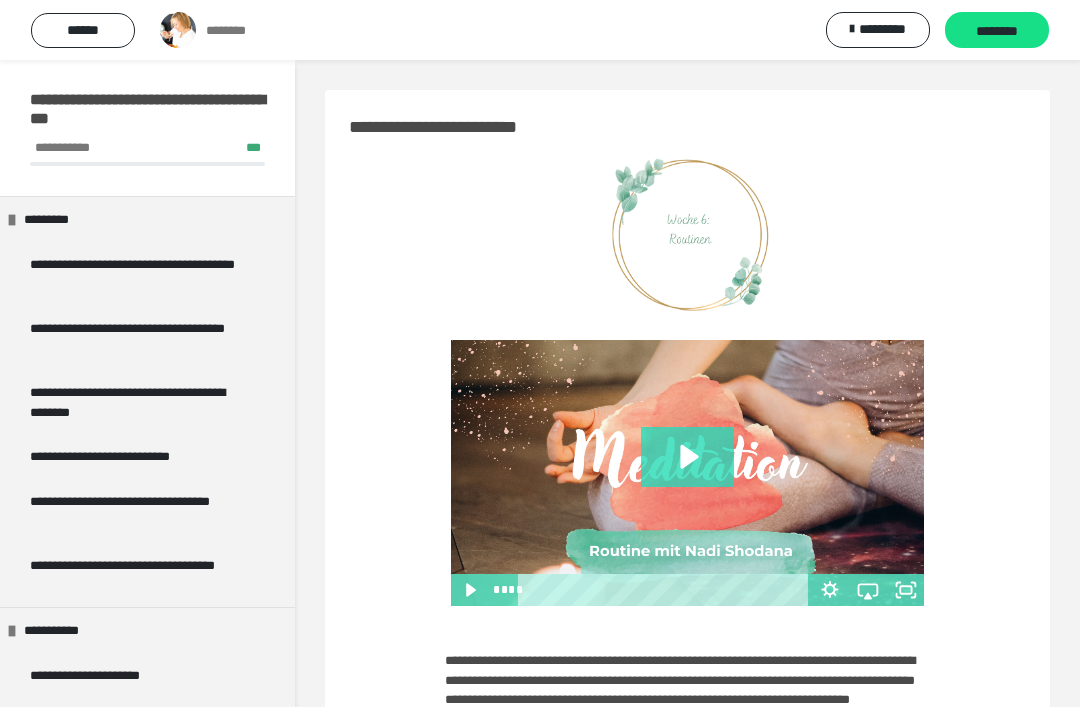 click 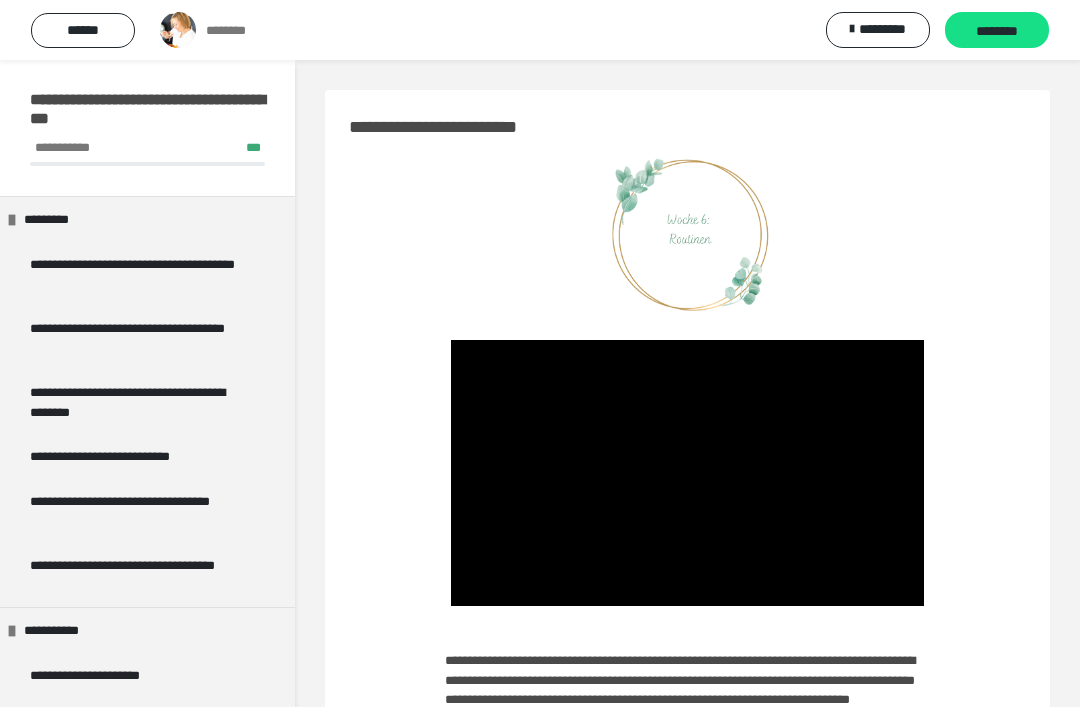 click 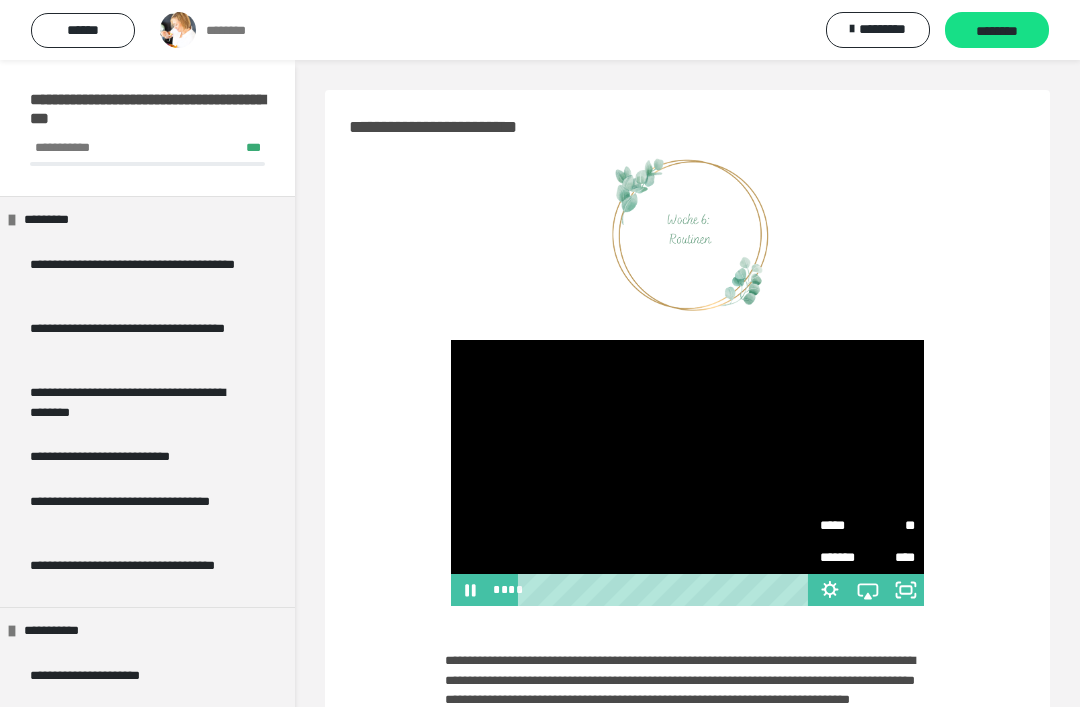 click 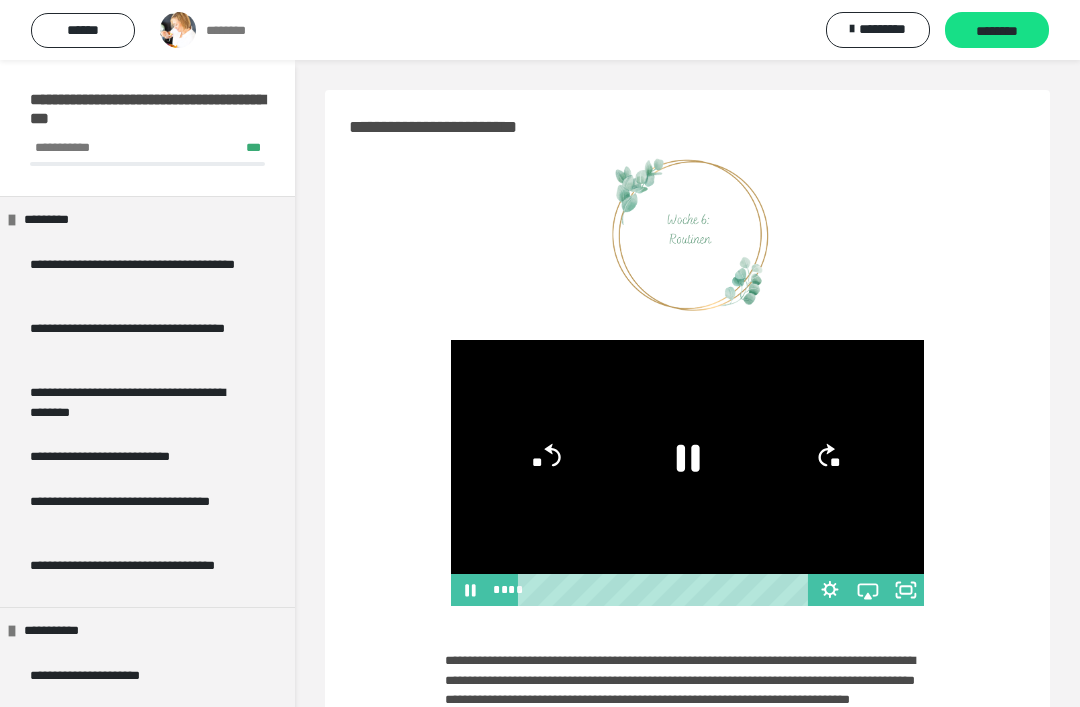 click 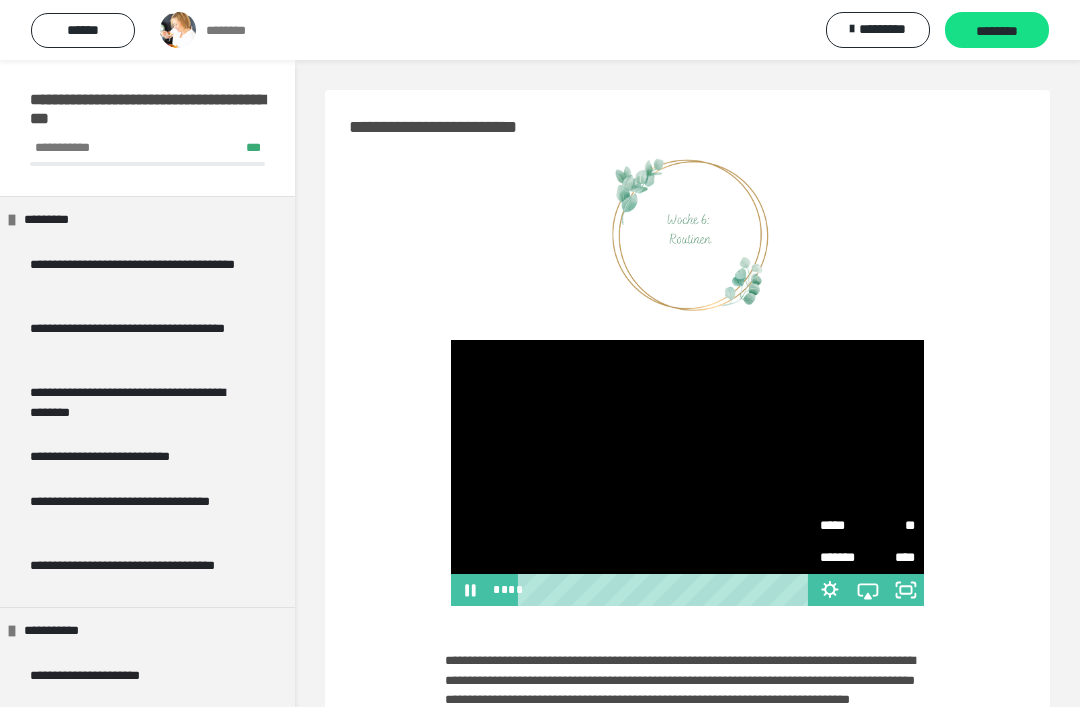 click on "*****" at bounding box center (844, 526) 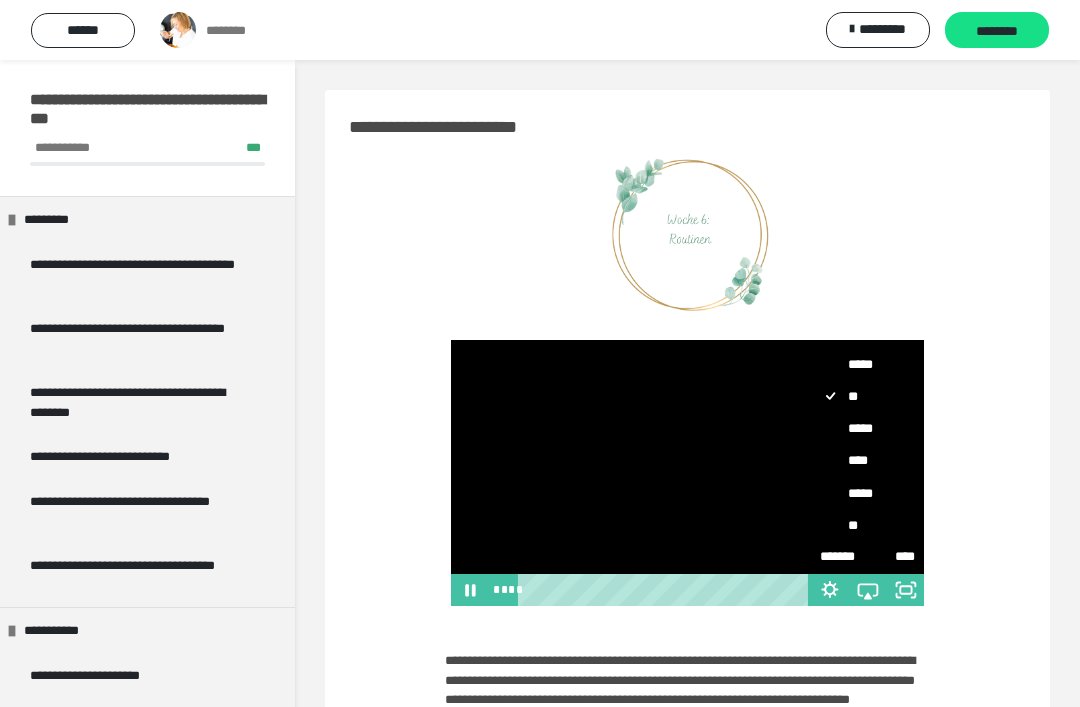scroll, scrollTop: 66, scrollLeft: 0, axis: vertical 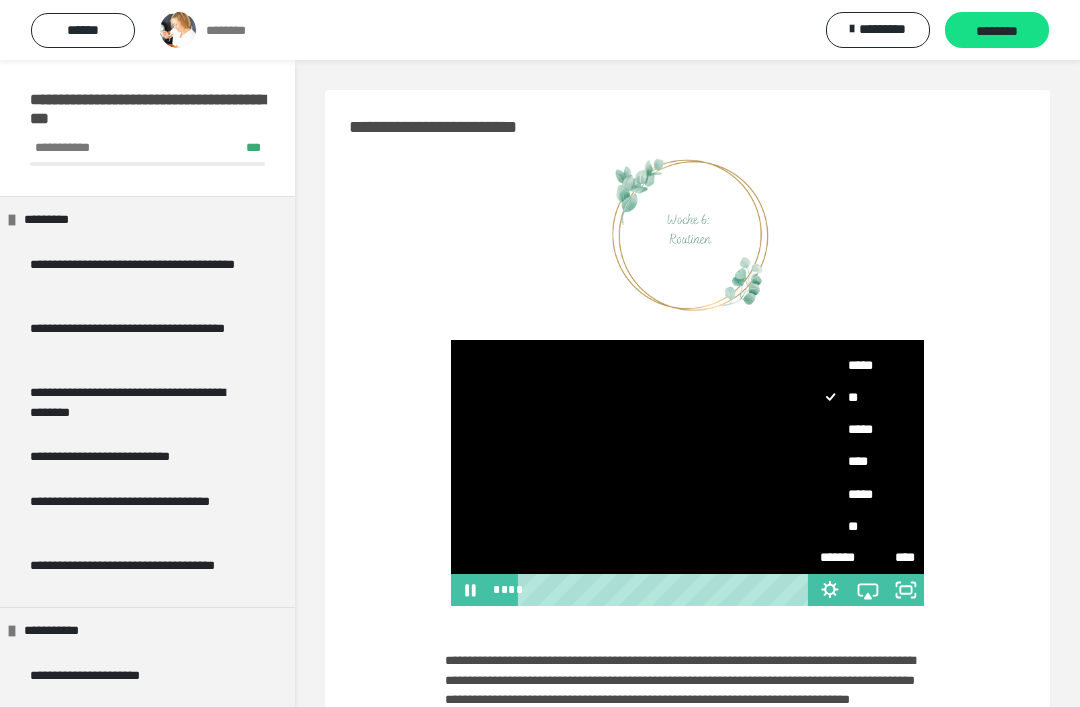 click on "**" at bounding box center [867, 526] 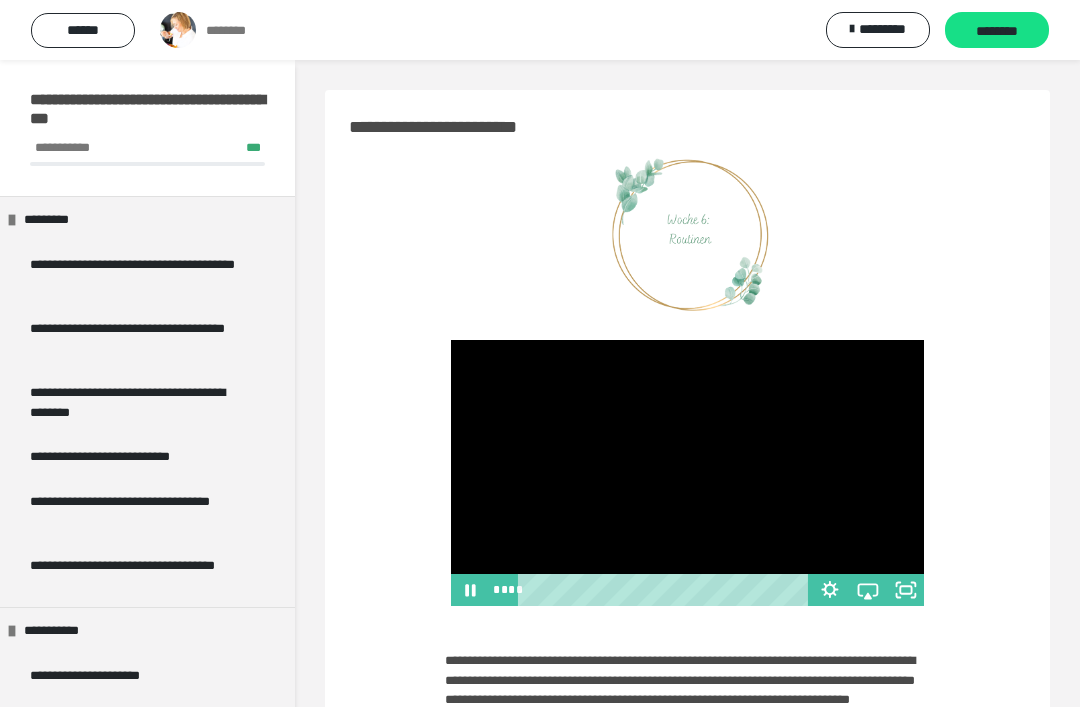 scroll, scrollTop: 0, scrollLeft: 0, axis: both 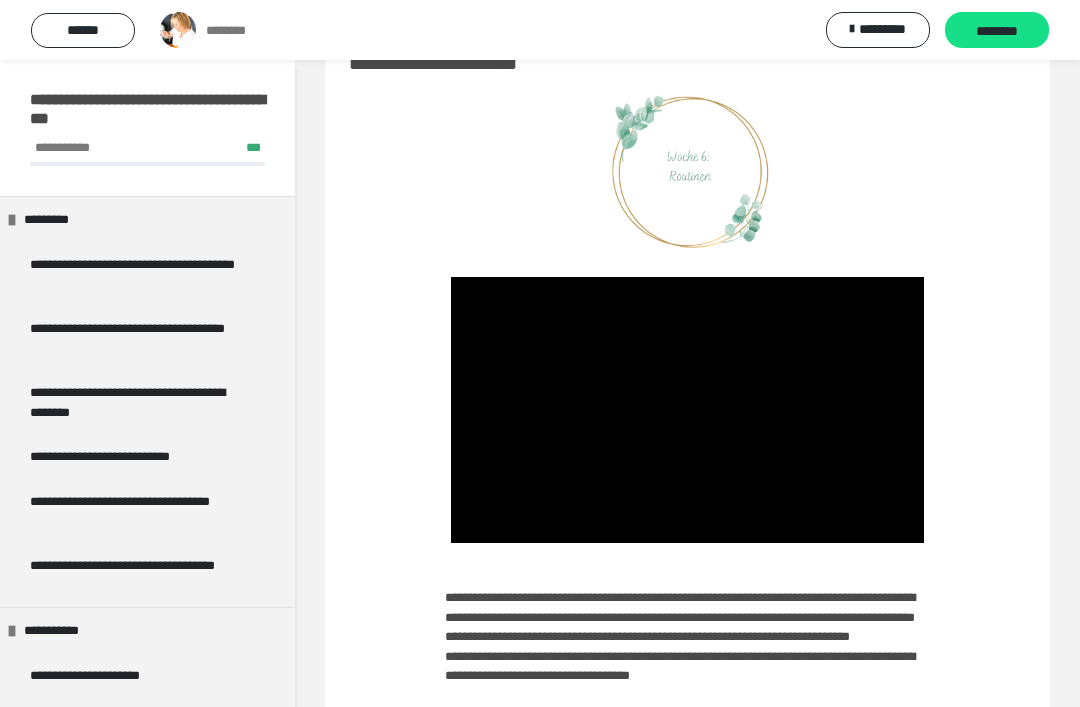 click at bounding box center [688, 410] 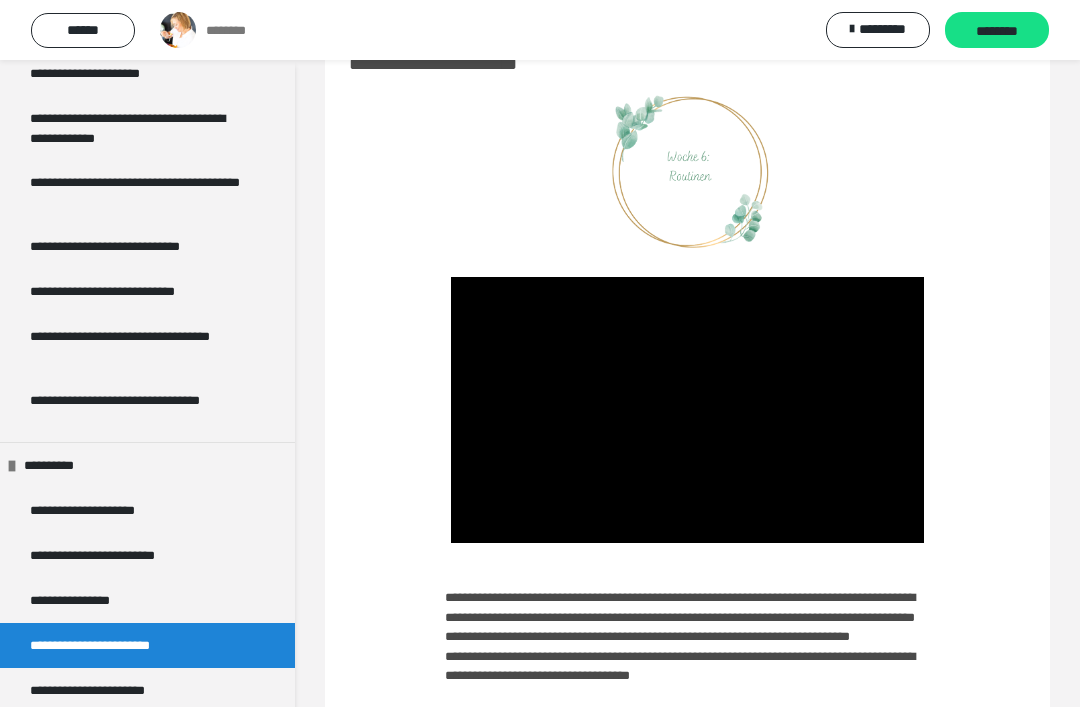scroll, scrollTop: 612, scrollLeft: 0, axis: vertical 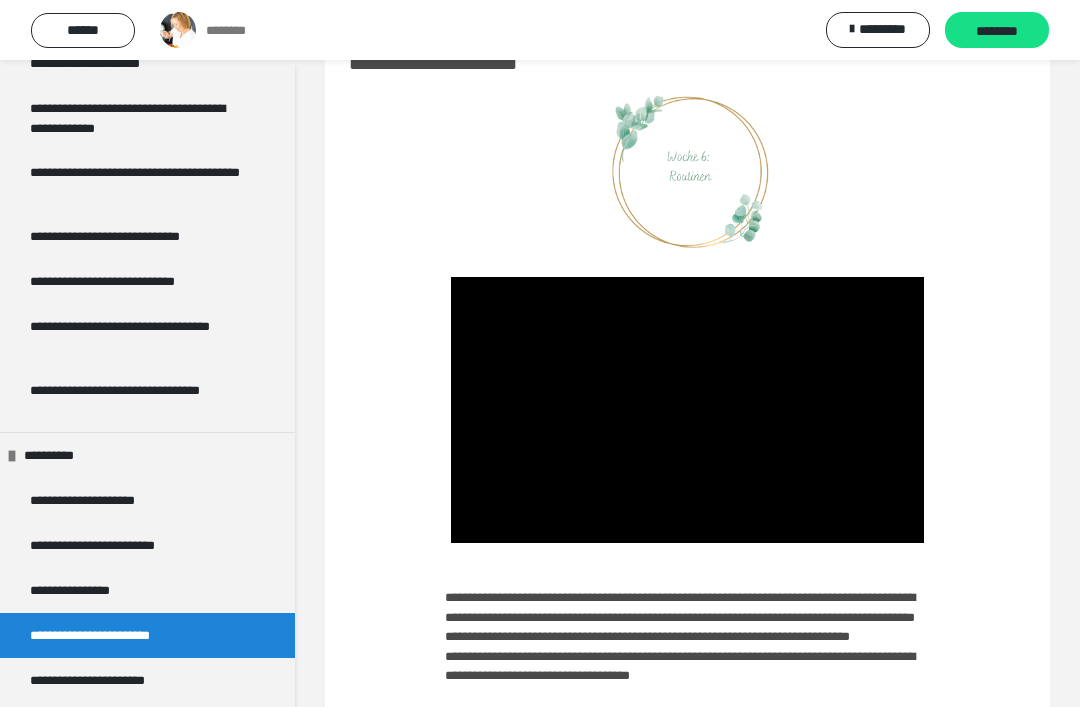 click on "**********" at bounding box center (104, 500) 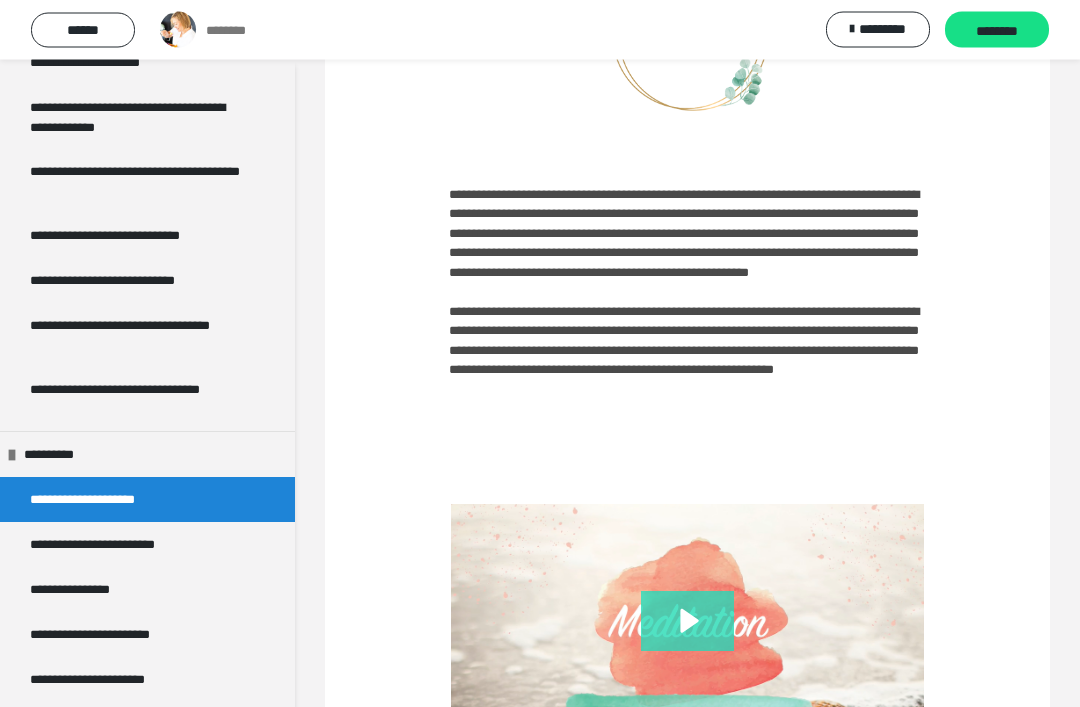 scroll, scrollTop: 253, scrollLeft: 0, axis: vertical 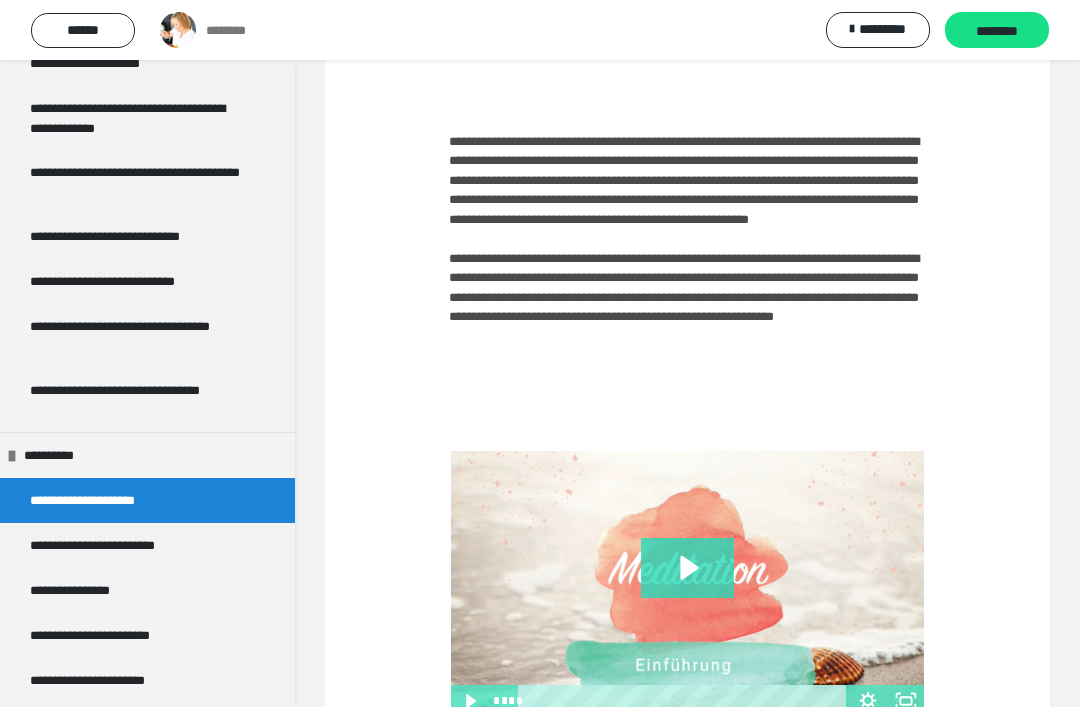click 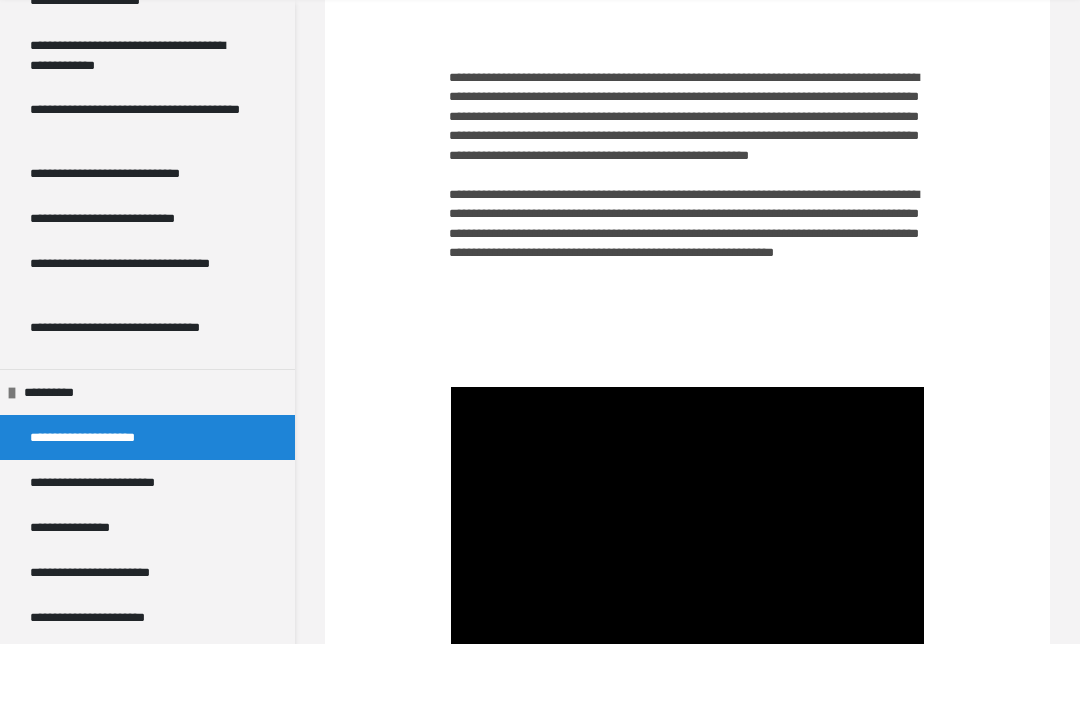 scroll, scrollTop: 317, scrollLeft: 0, axis: vertical 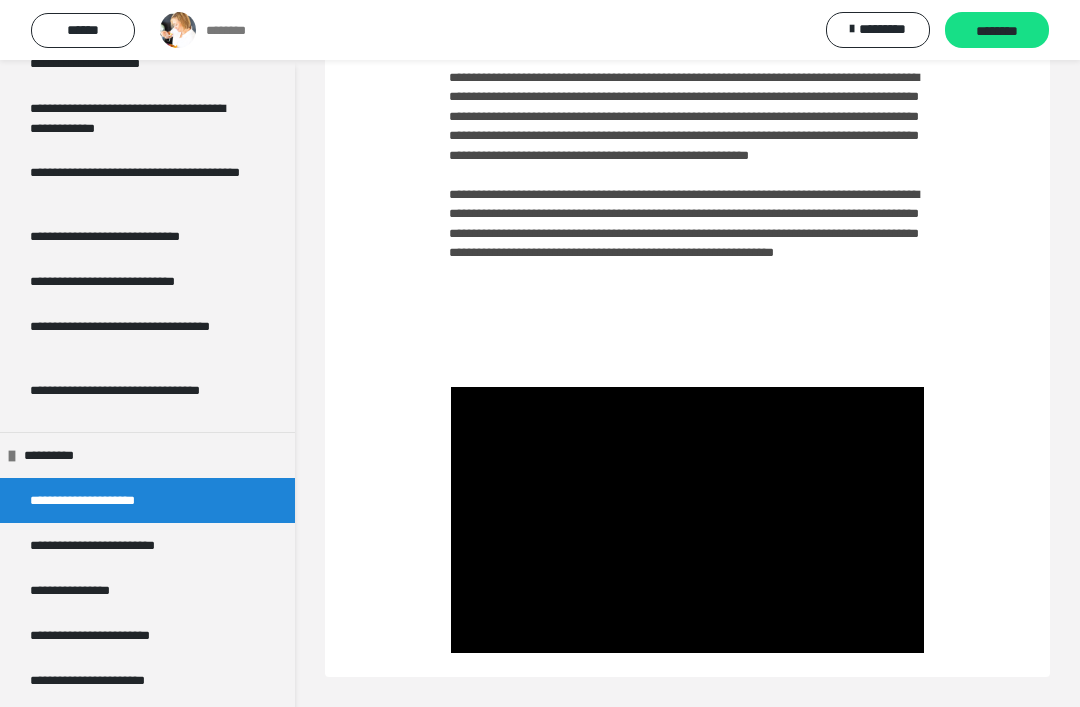 click 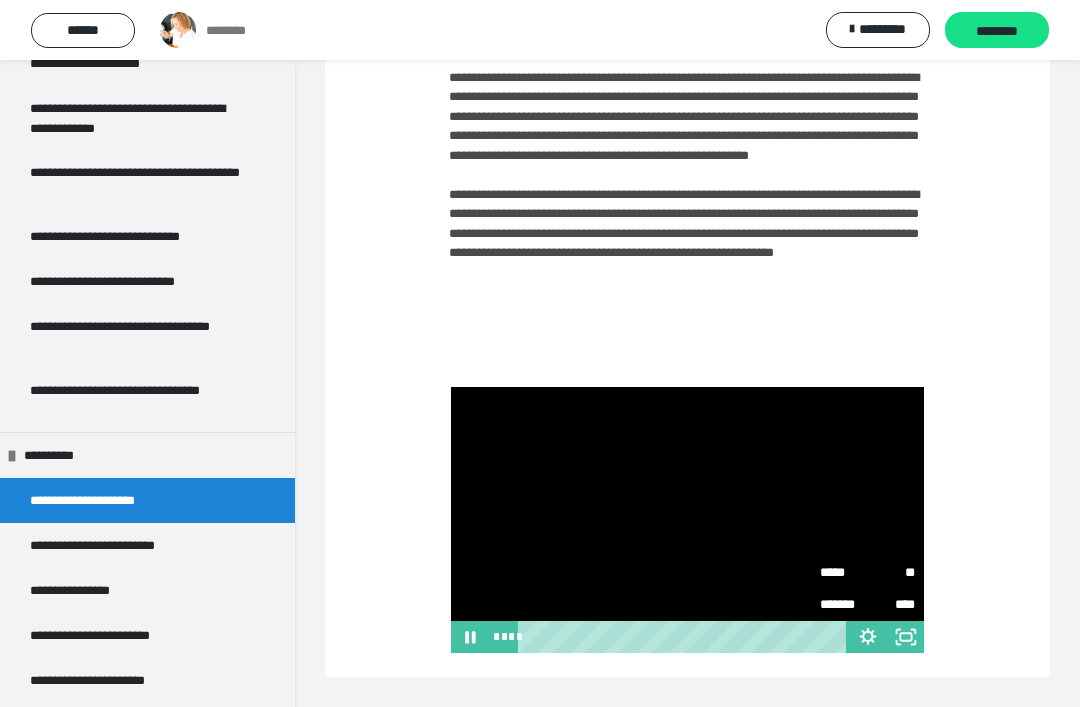 click on "**" at bounding box center (891, 573) 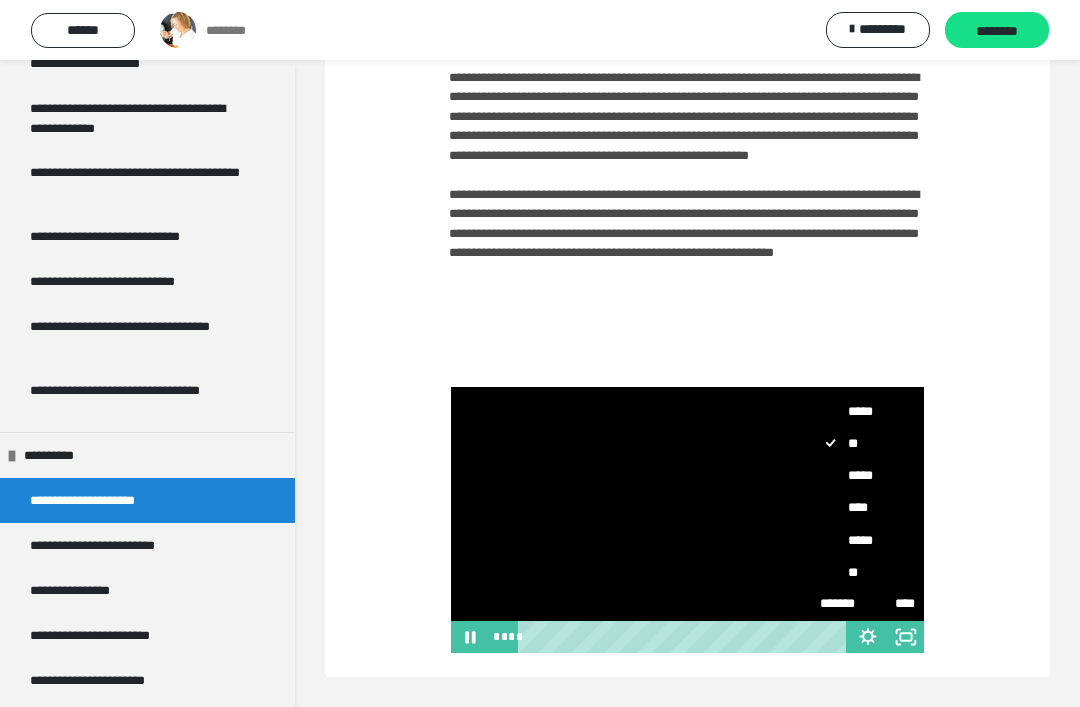 scroll, scrollTop: 66, scrollLeft: 0, axis: vertical 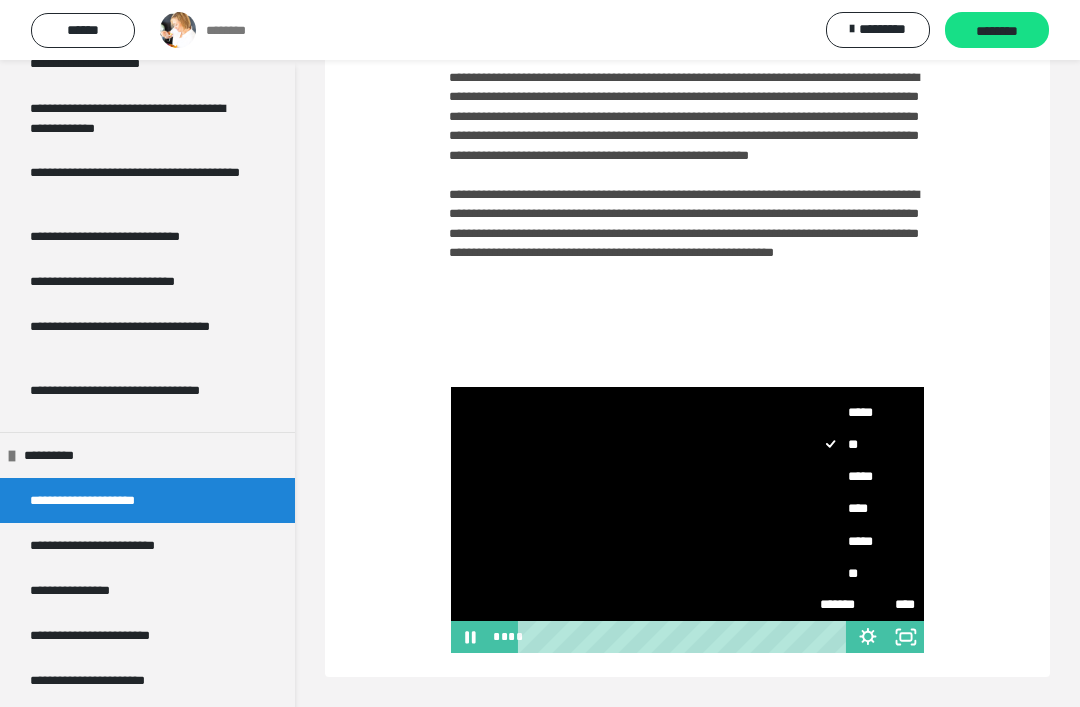 click on "**" at bounding box center (867, 573) 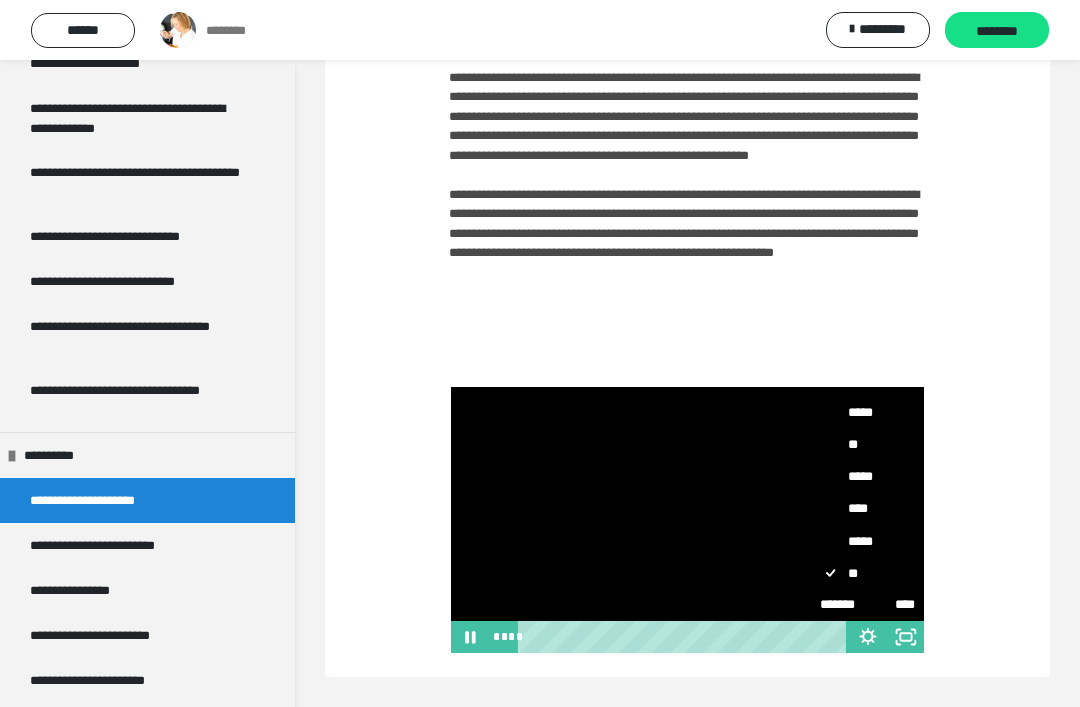 scroll, scrollTop: 0, scrollLeft: 0, axis: both 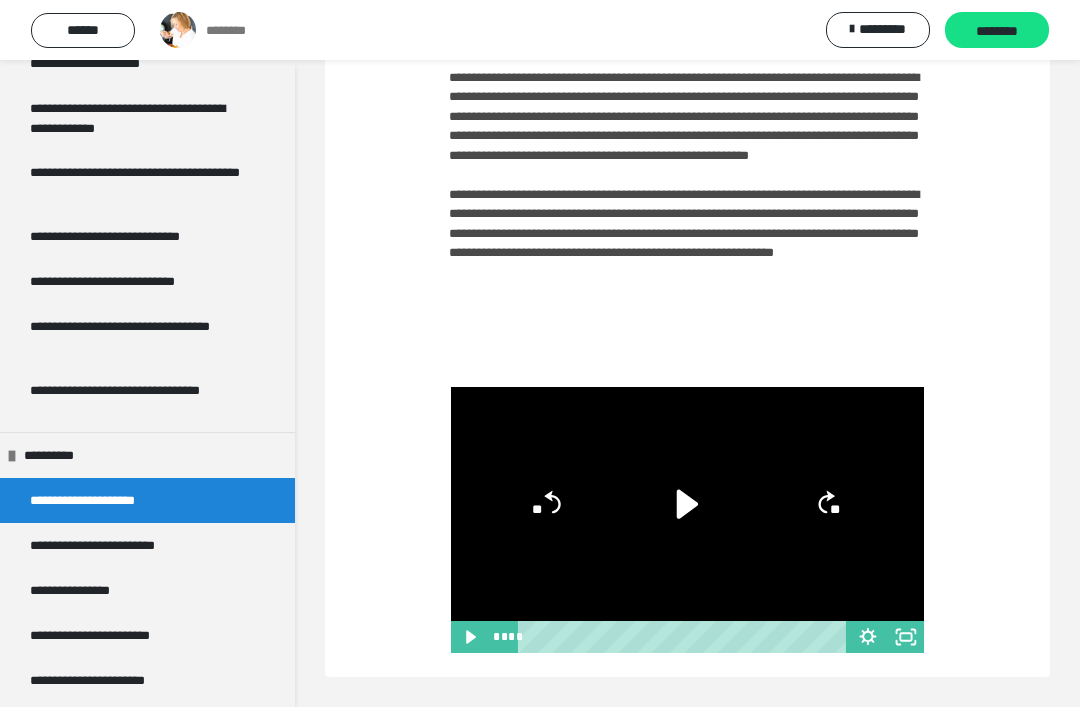 click on "**********" at bounding box center [127, 545] 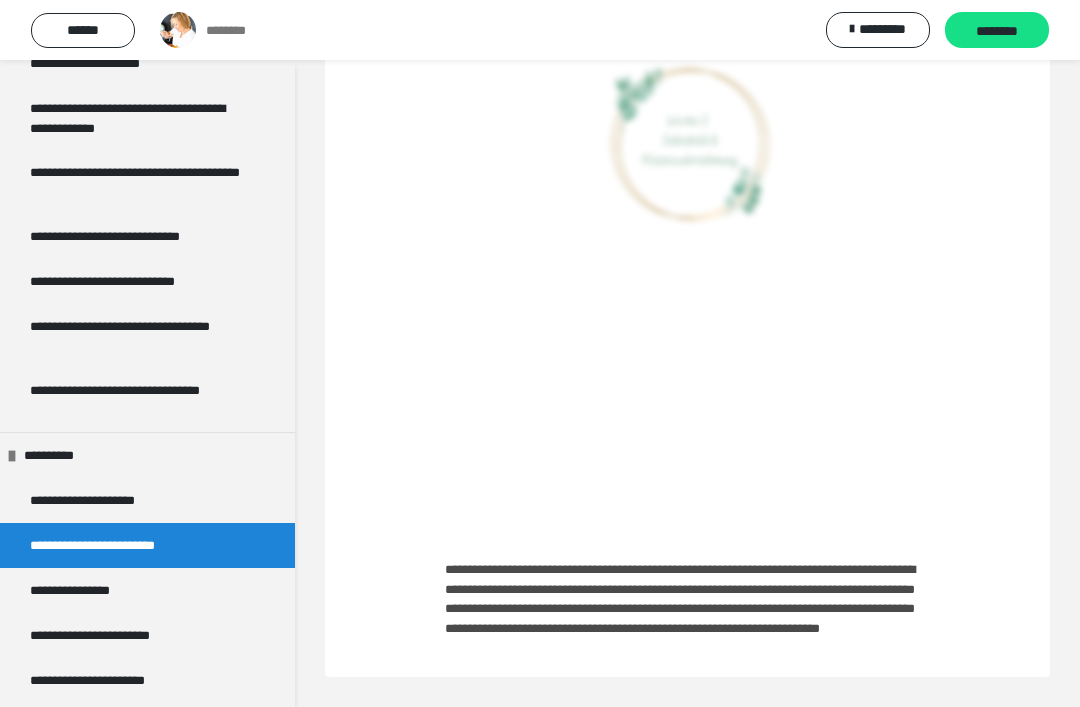 scroll, scrollTop: 124, scrollLeft: 0, axis: vertical 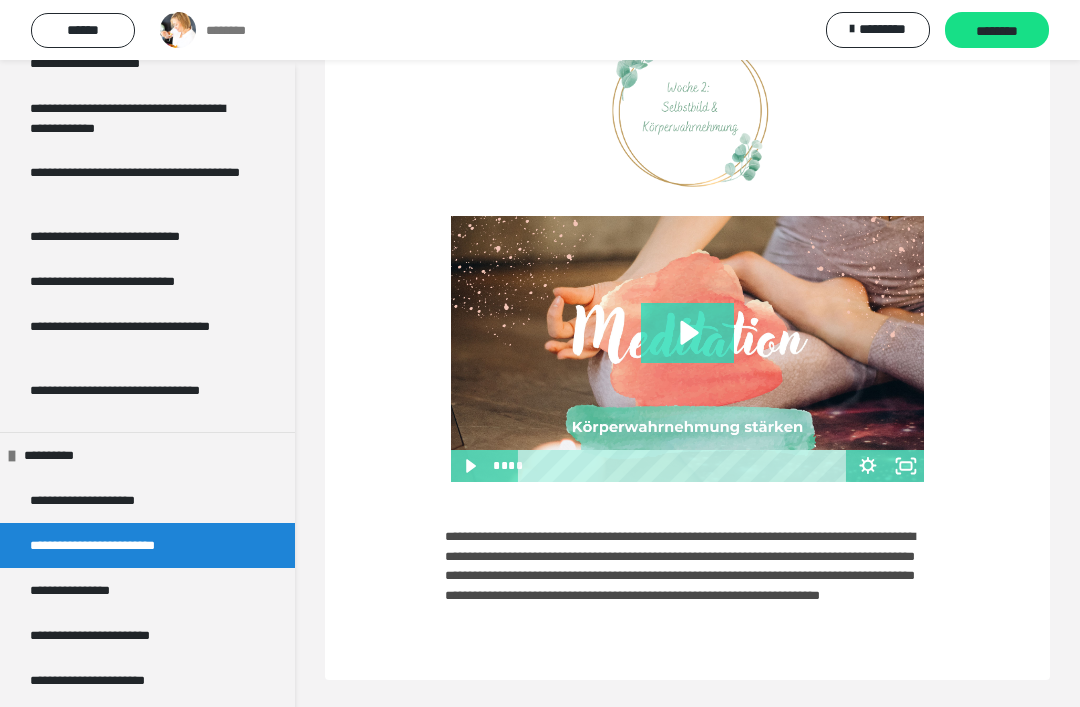 click 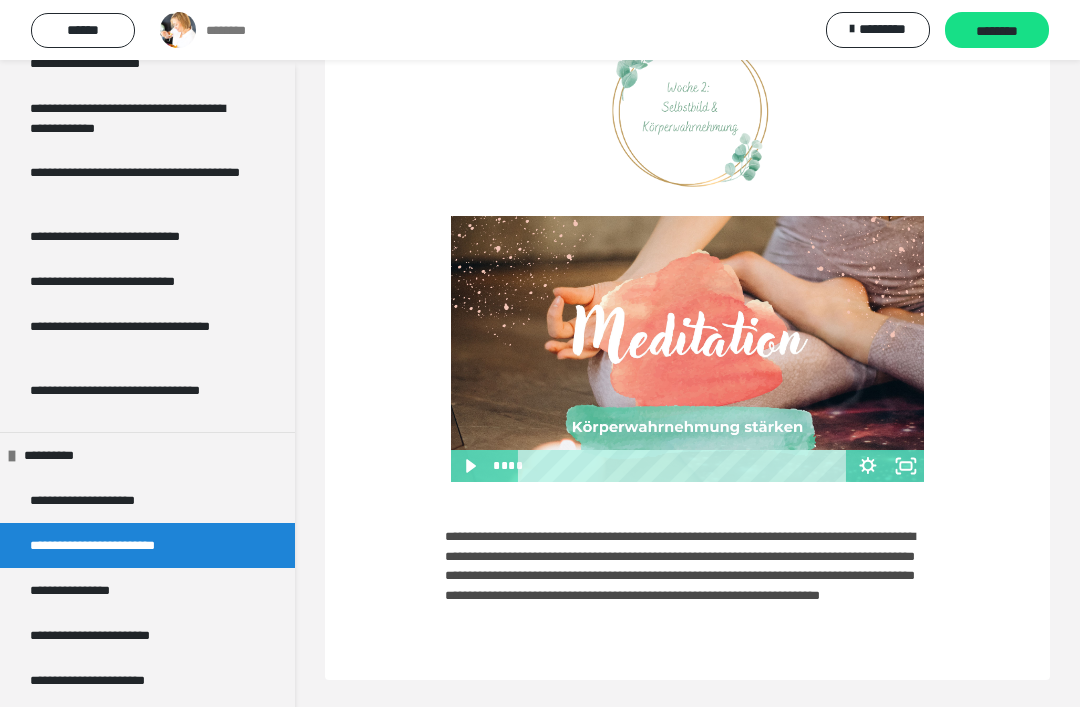 scroll, scrollTop: 127, scrollLeft: 0, axis: vertical 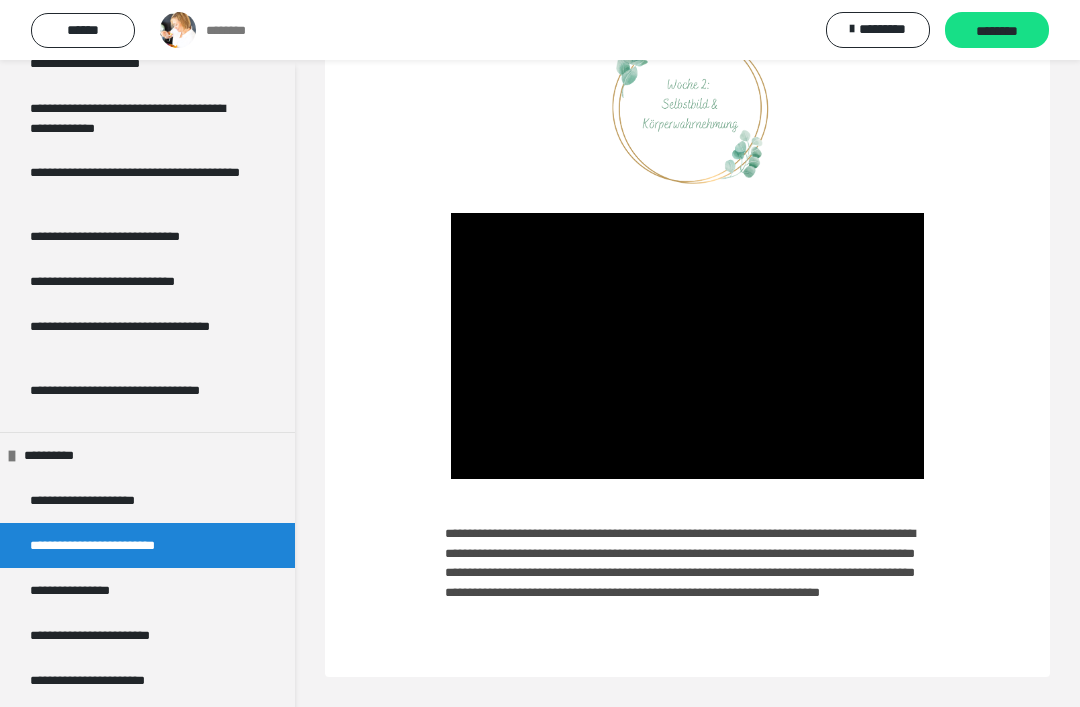 click 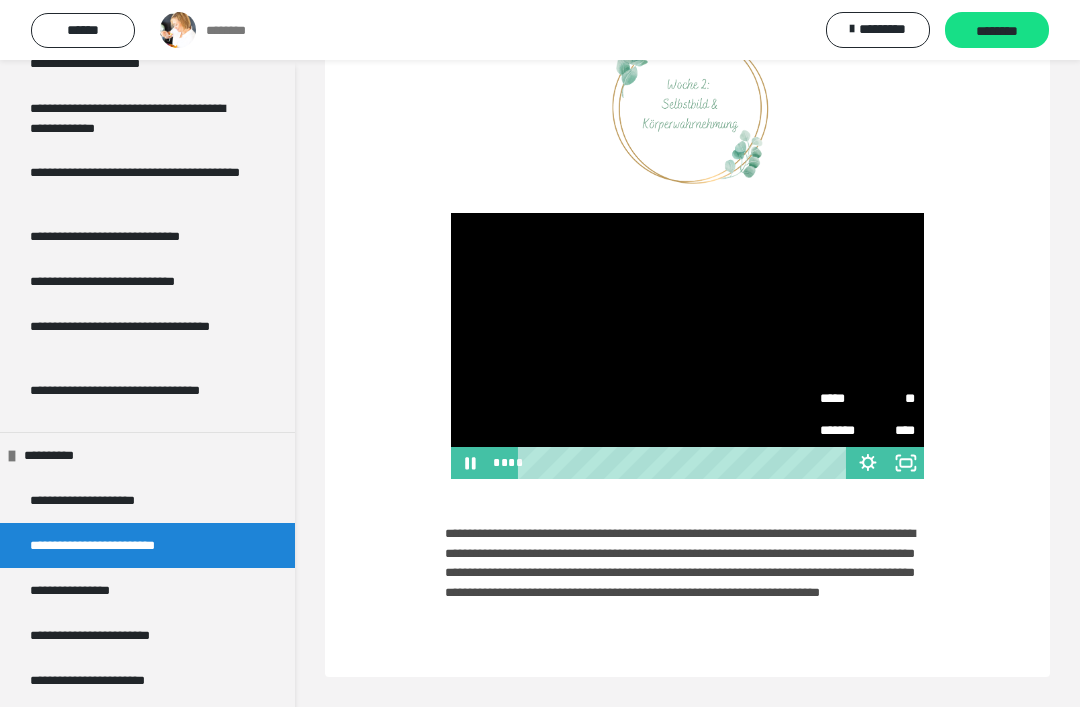 click on "**" at bounding box center [891, 399] 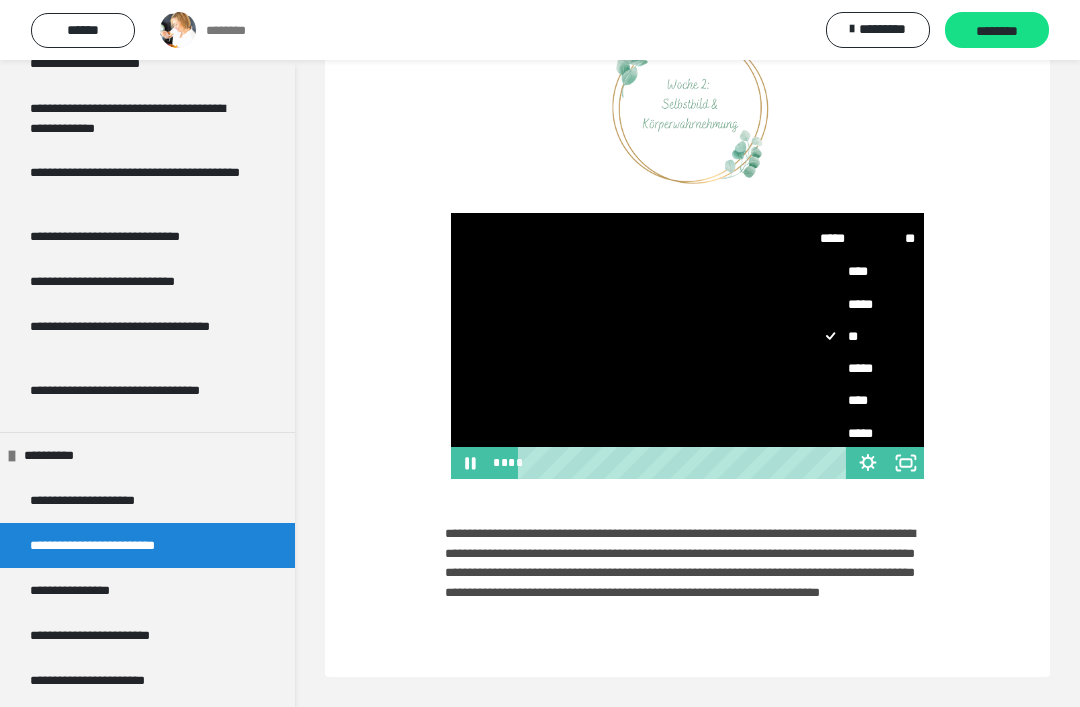 click on "****" at bounding box center (867, 400) 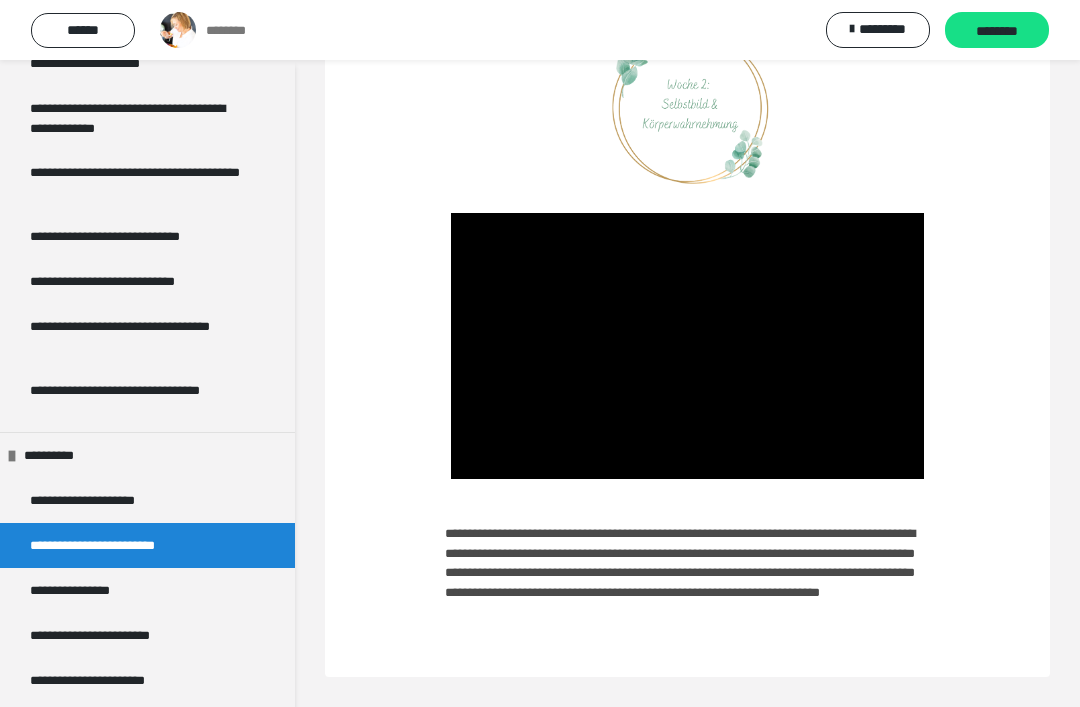 click on "**********" at bounding box center (89, 590) 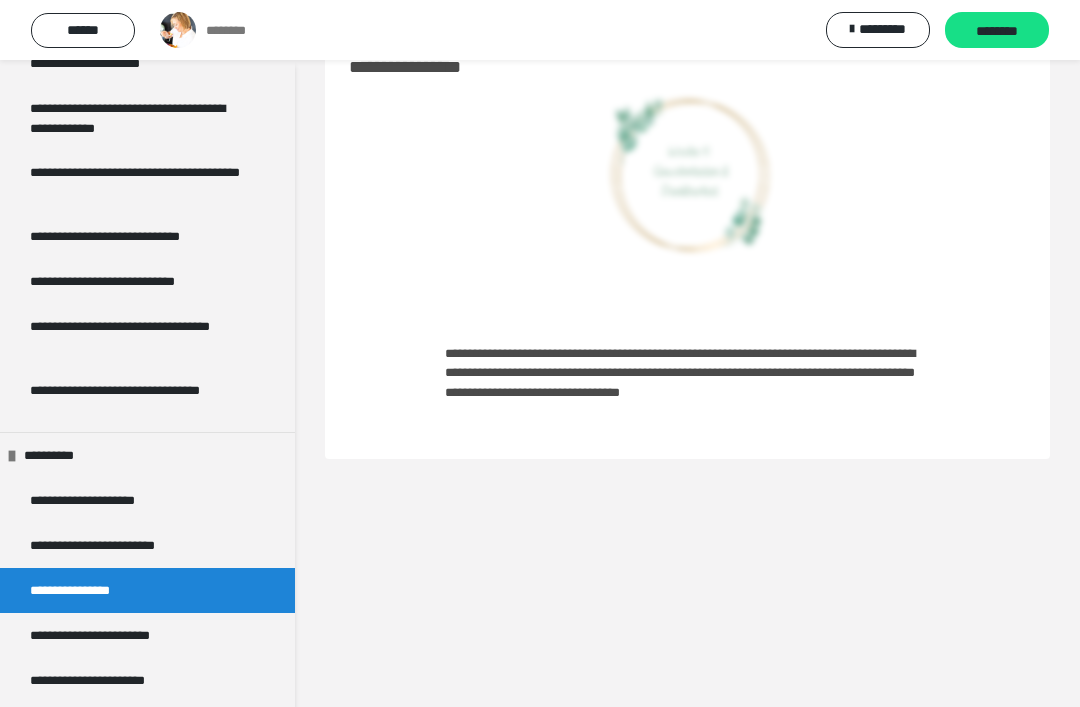scroll, scrollTop: 124, scrollLeft: 0, axis: vertical 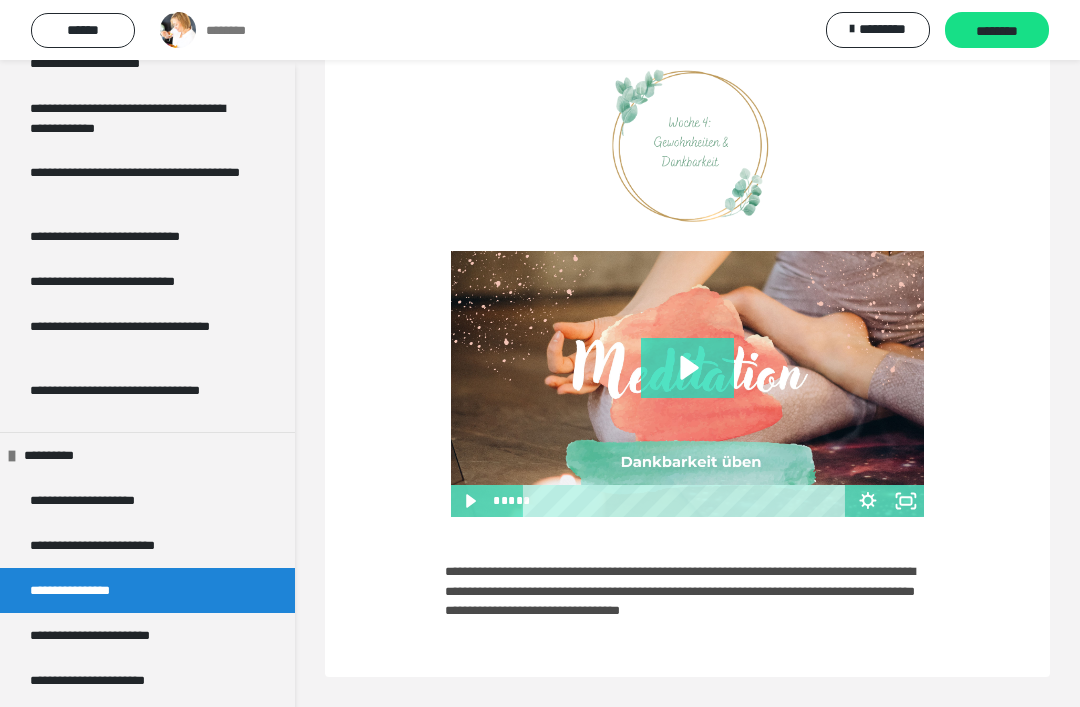 click 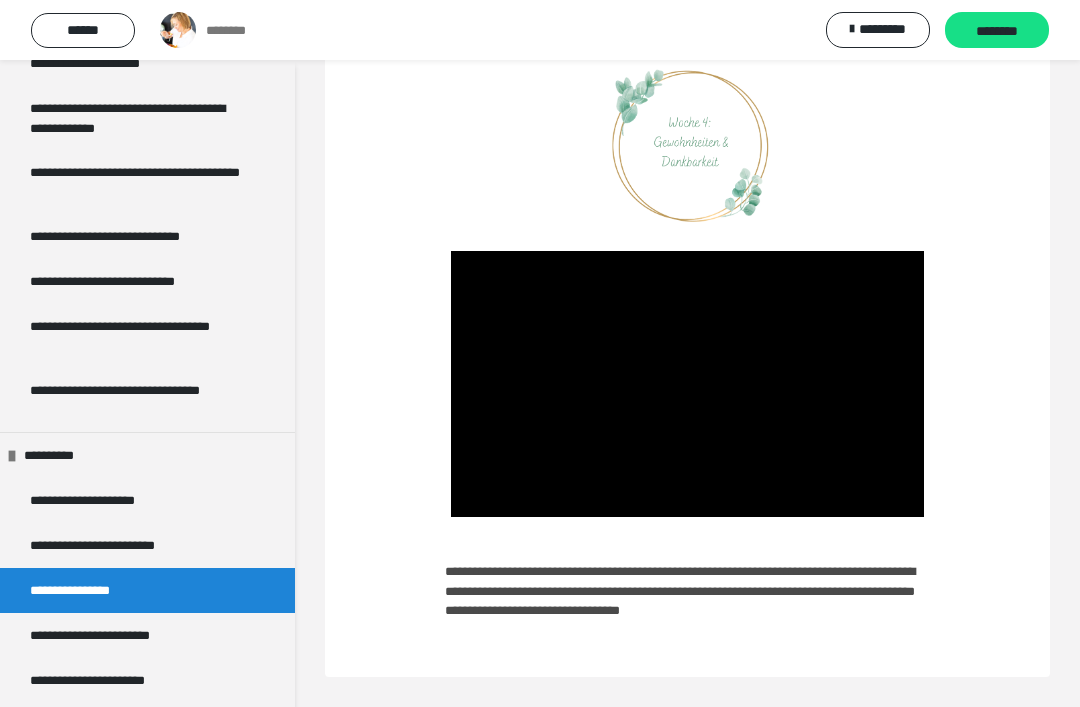 click 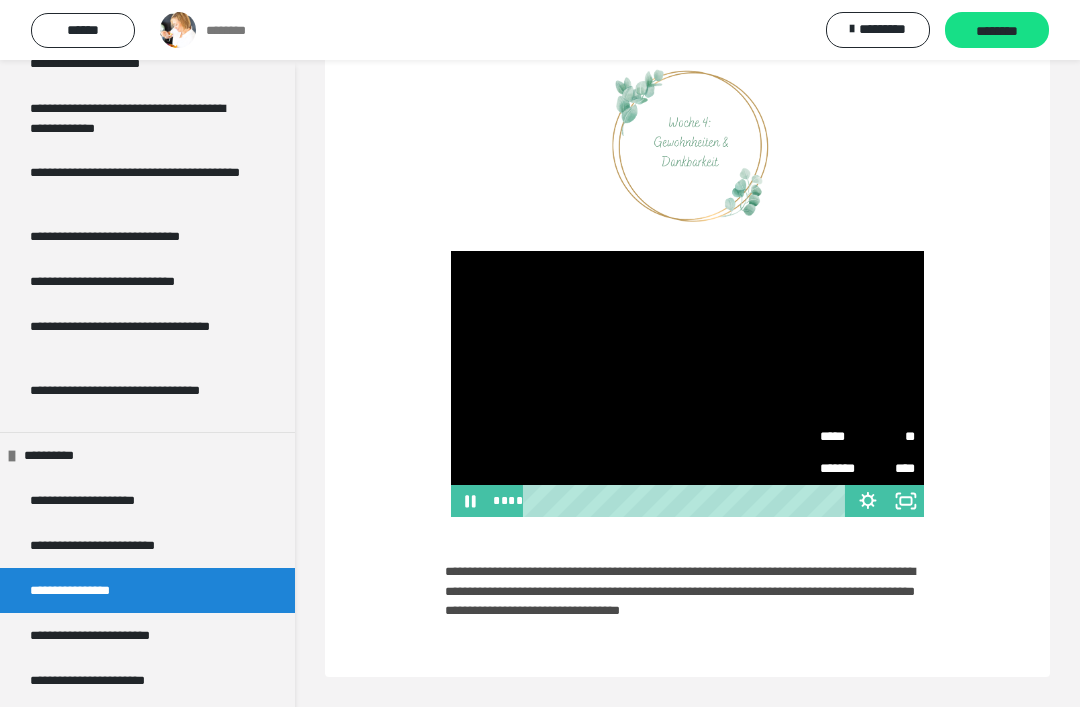 click on "**" at bounding box center [891, 436] 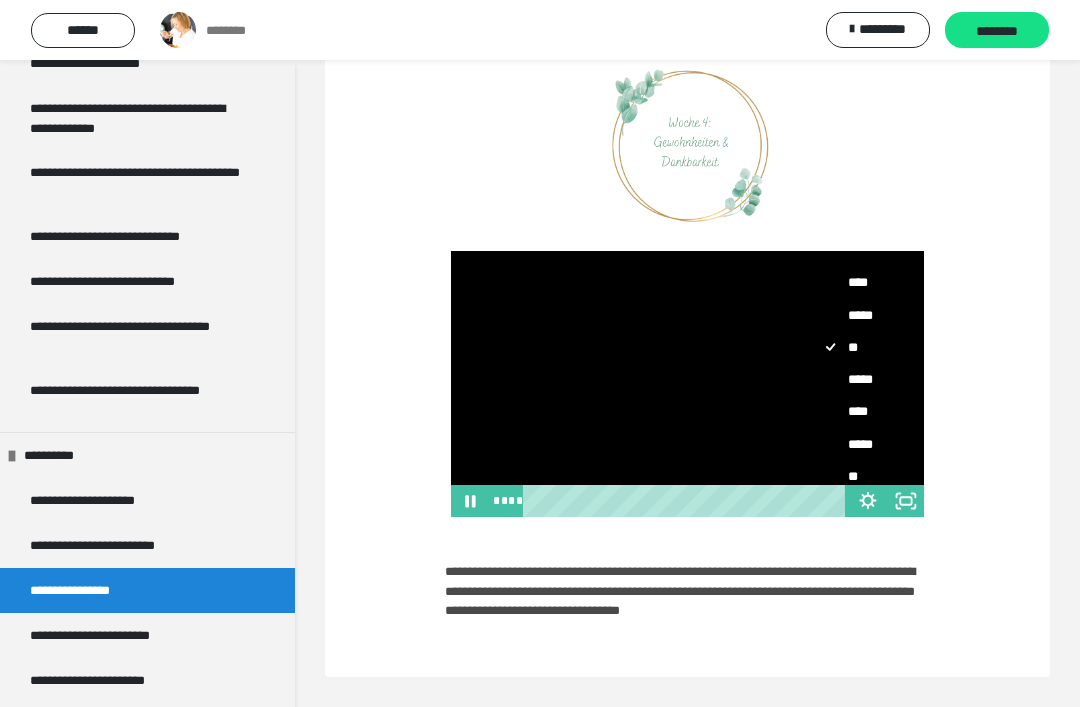 scroll, scrollTop: 33, scrollLeft: 0, axis: vertical 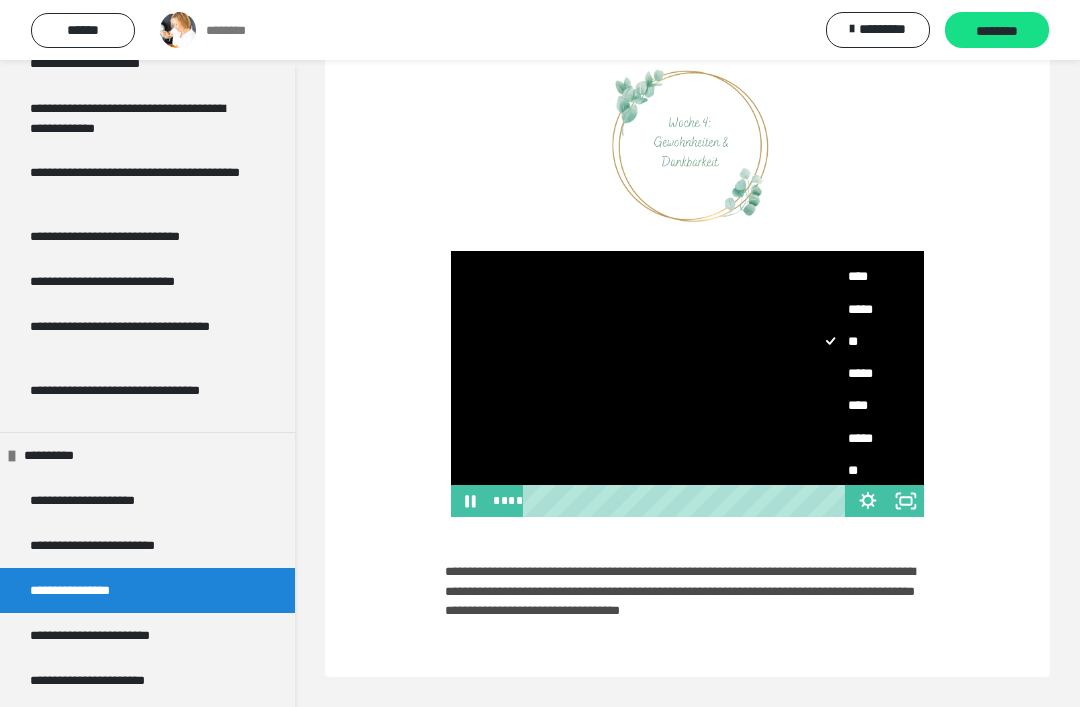 click on "*****" at bounding box center [867, 438] 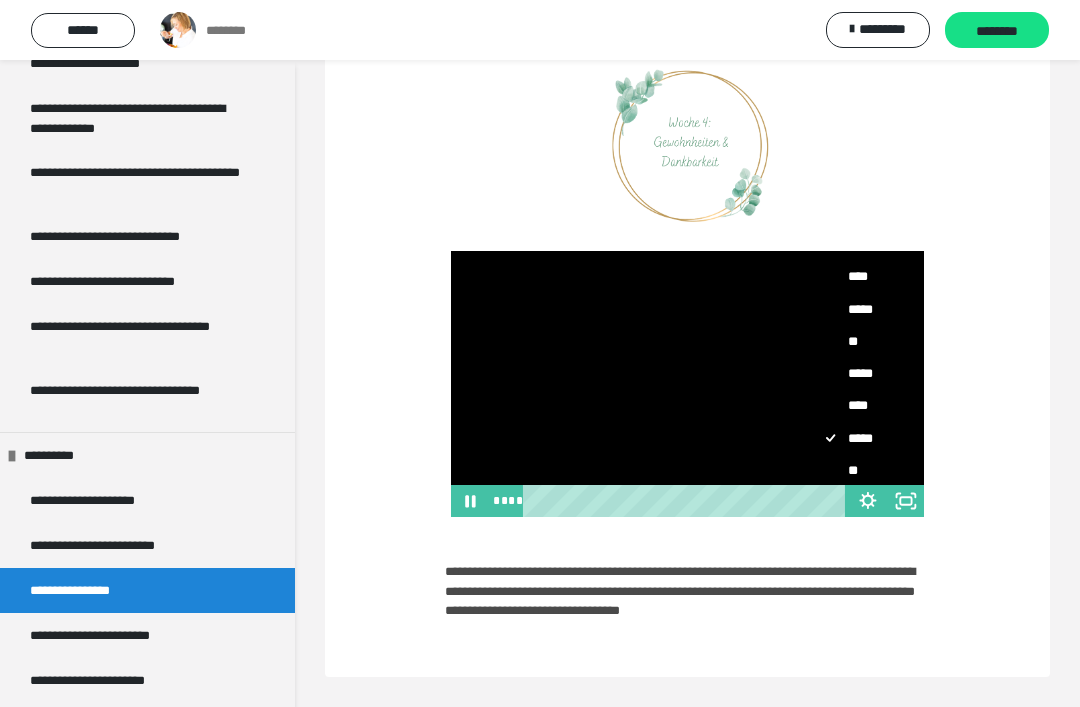 scroll, scrollTop: 0, scrollLeft: 0, axis: both 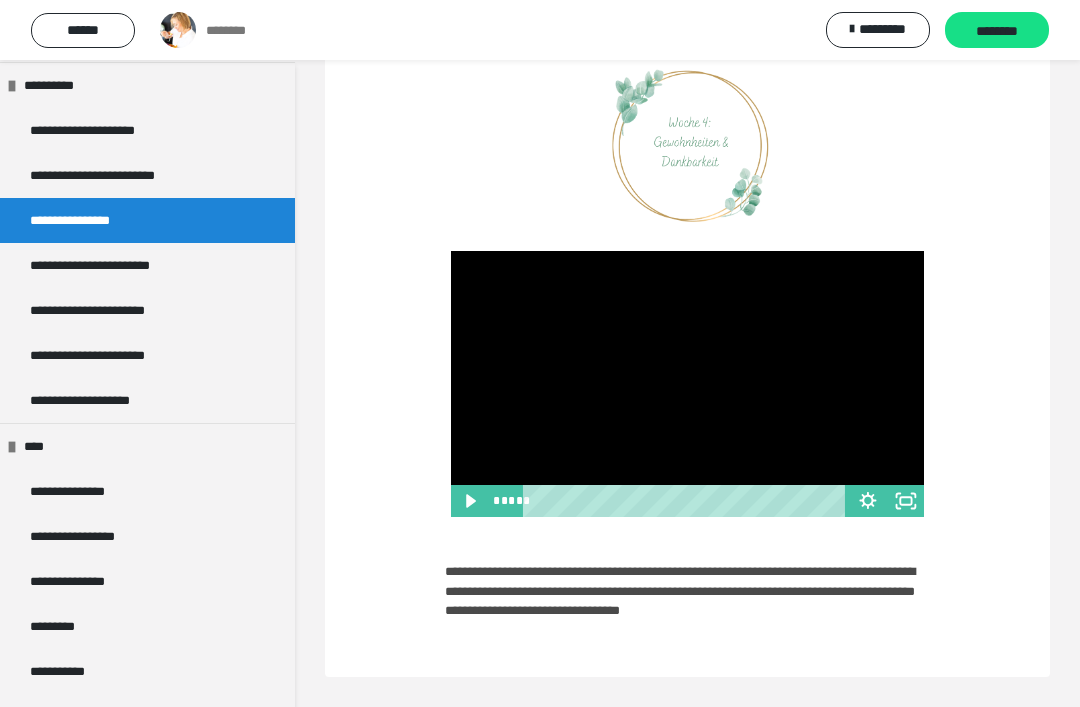 click on "**********" at bounding box center (106, 310) 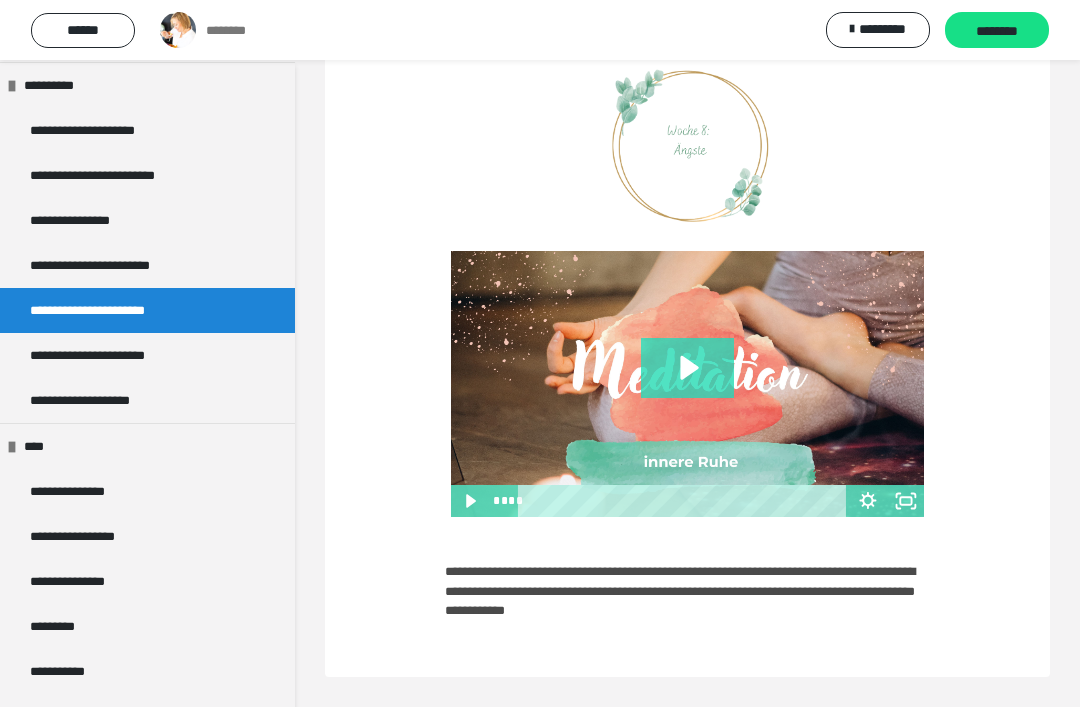 click 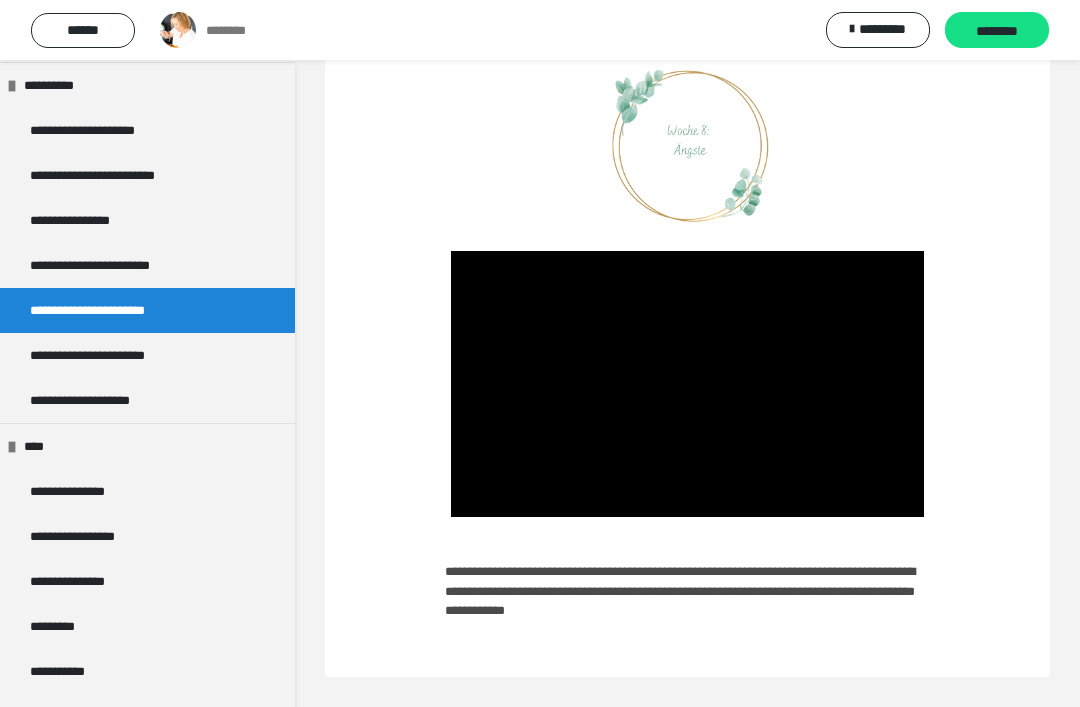 click 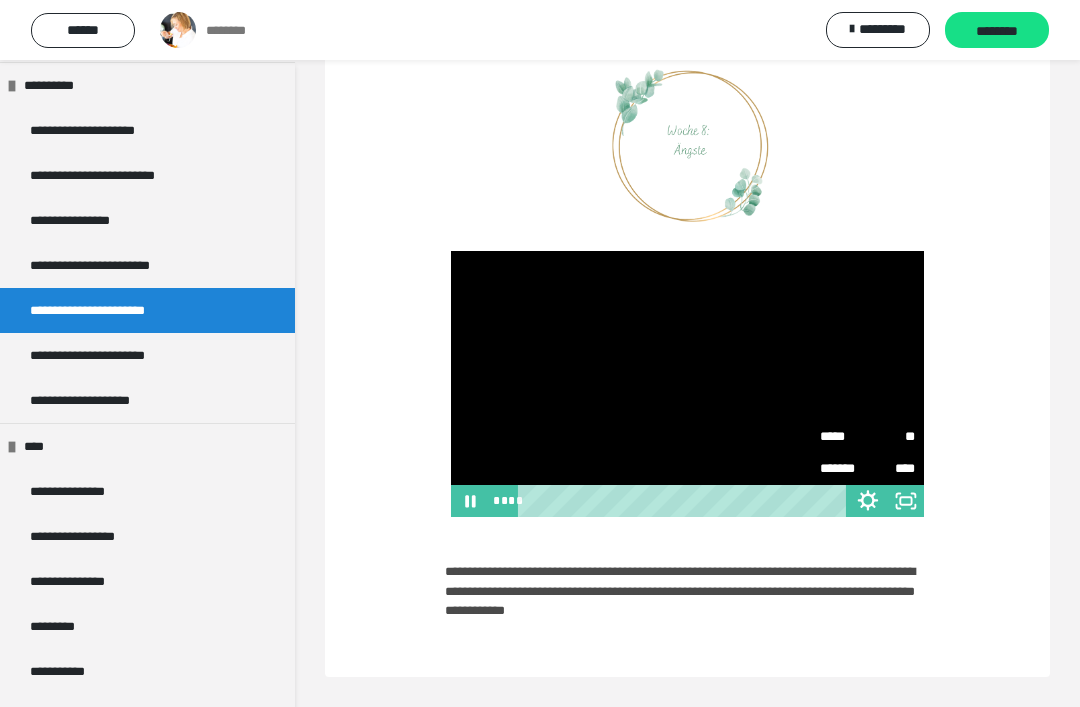 click 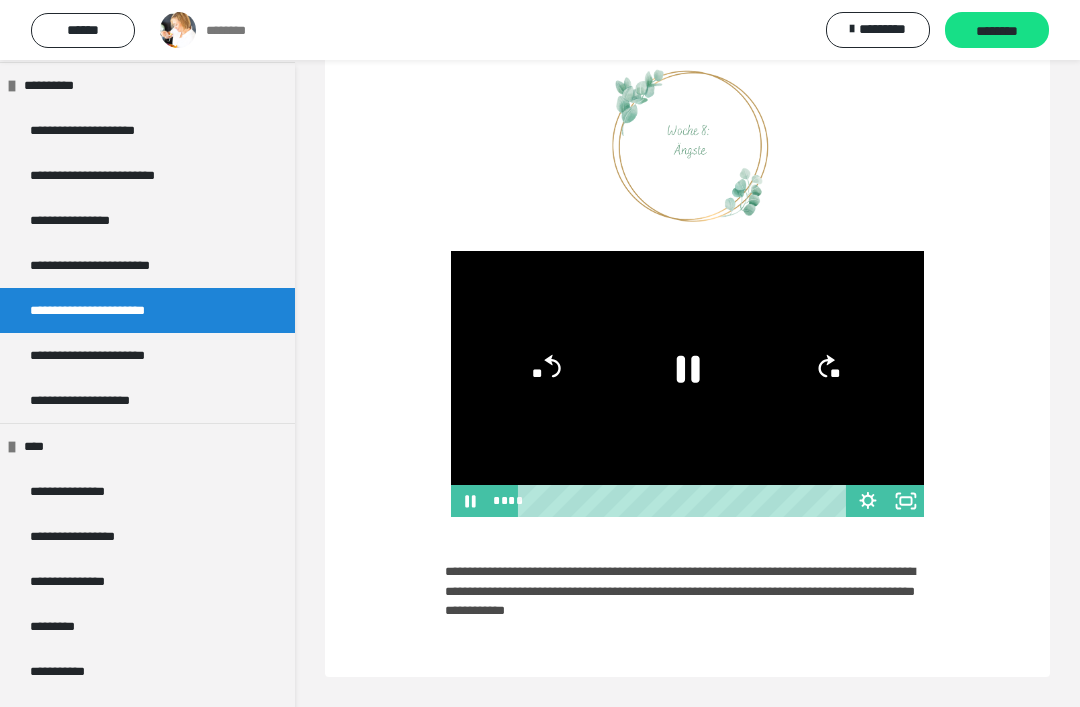 click 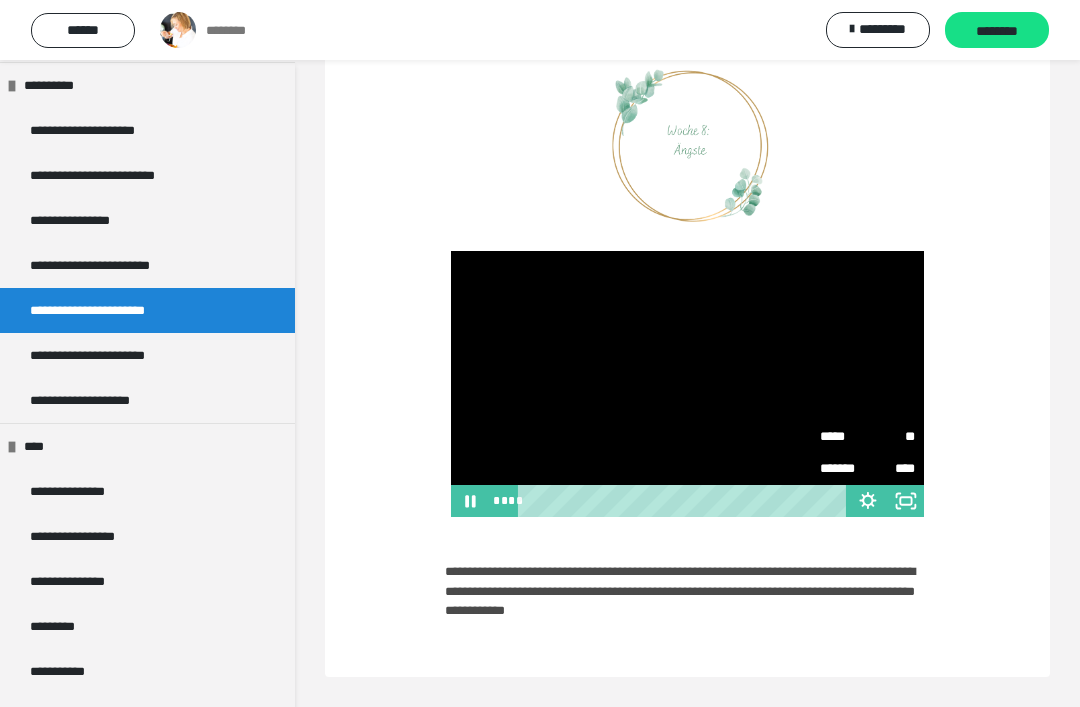 click on "**" at bounding box center [891, 437] 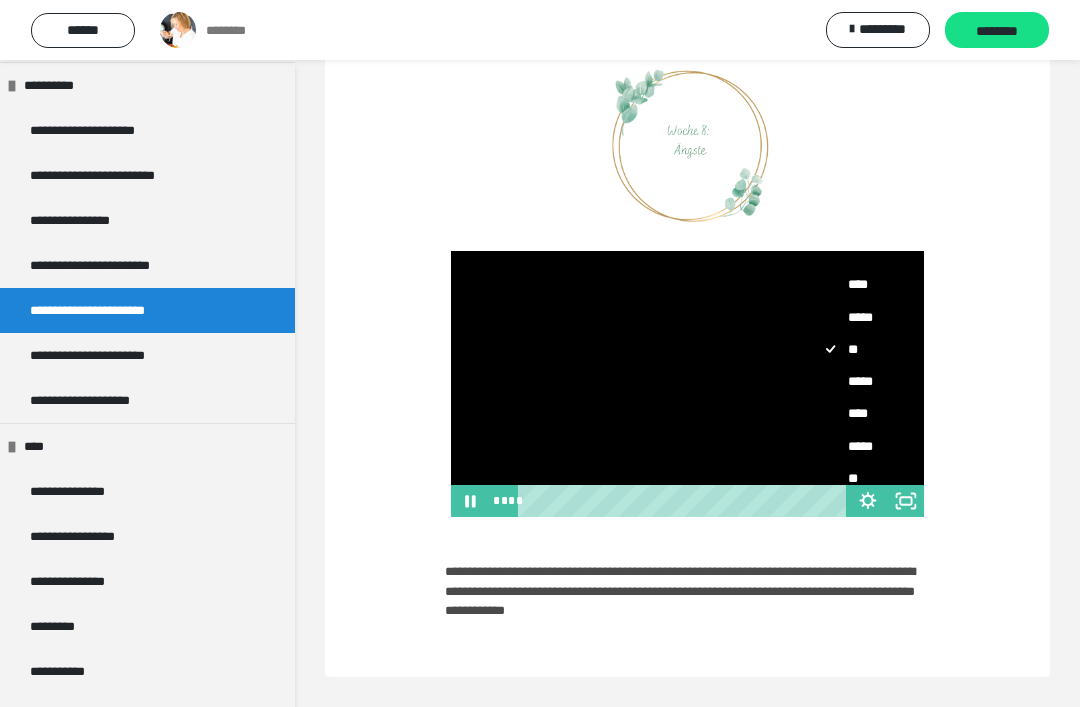 scroll, scrollTop: 33, scrollLeft: 0, axis: vertical 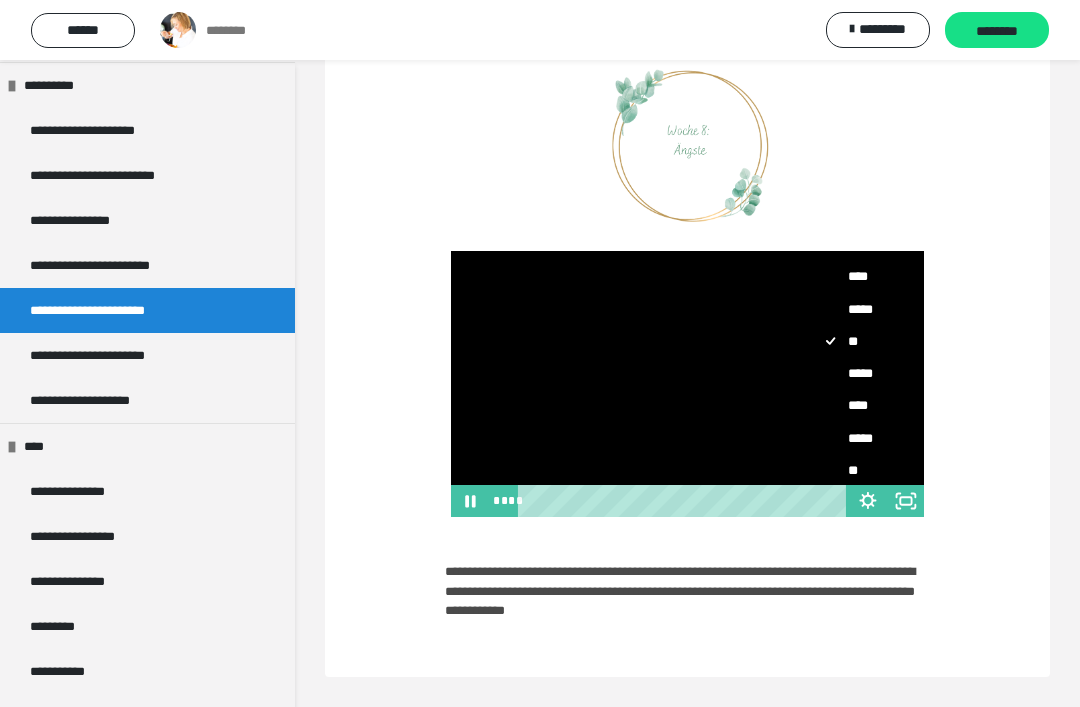 click on "*****" at bounding box center [867, 438] 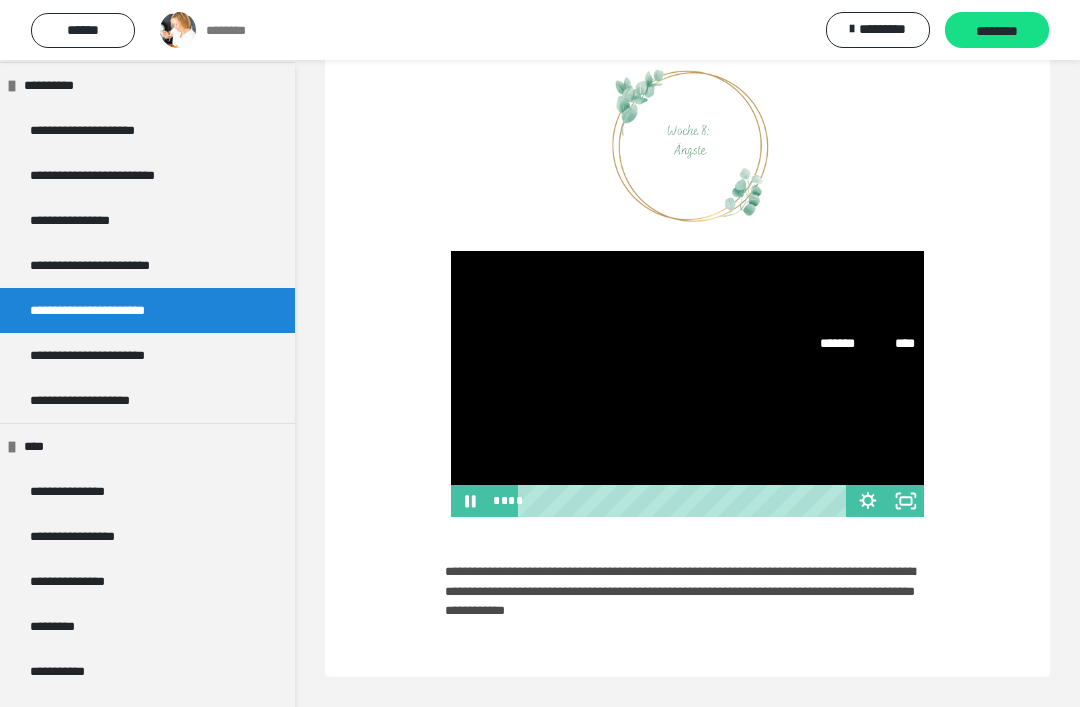 scroll, scrollTop: 0, scrollLeft: 0, axis: both 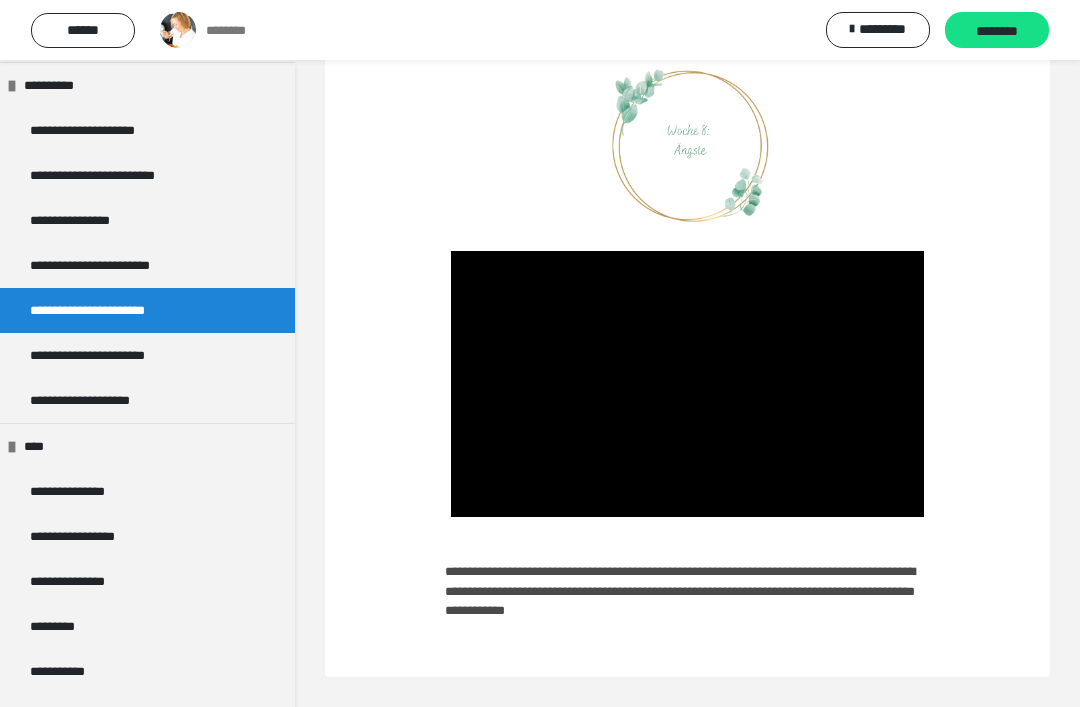 click on "**********" at bounding box center (108, 355) 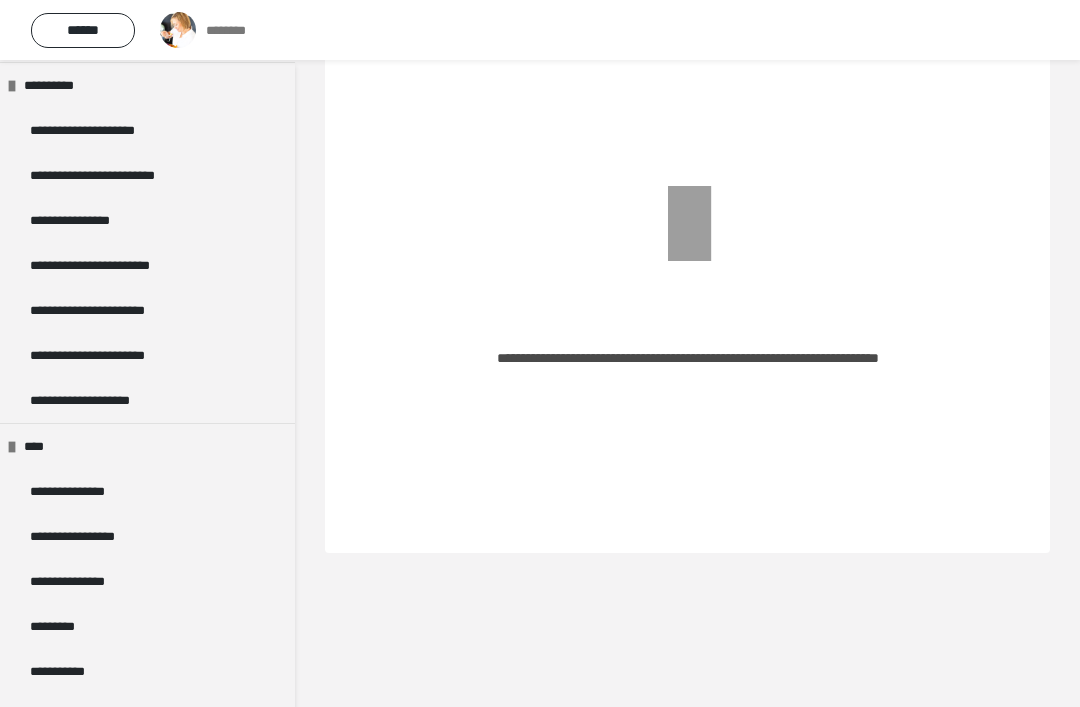 click on "**********" at bounding box center (108, 355) 